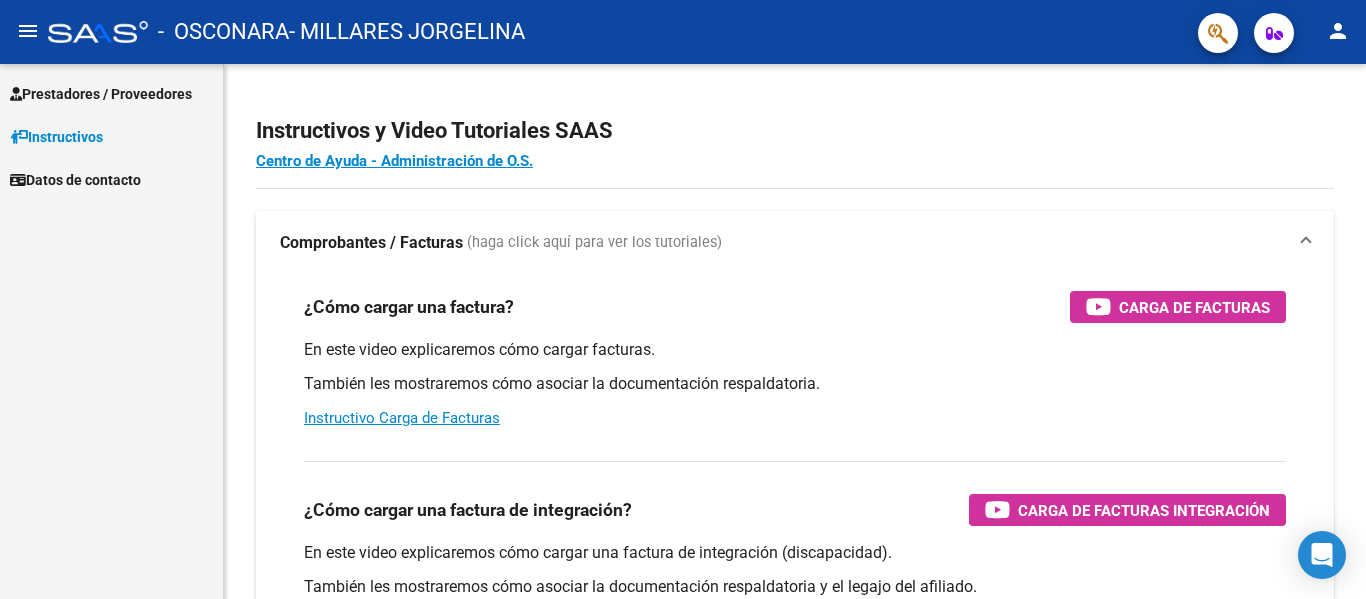 scroll, scrollTop: 0, scrollLeft: 0, axis: both 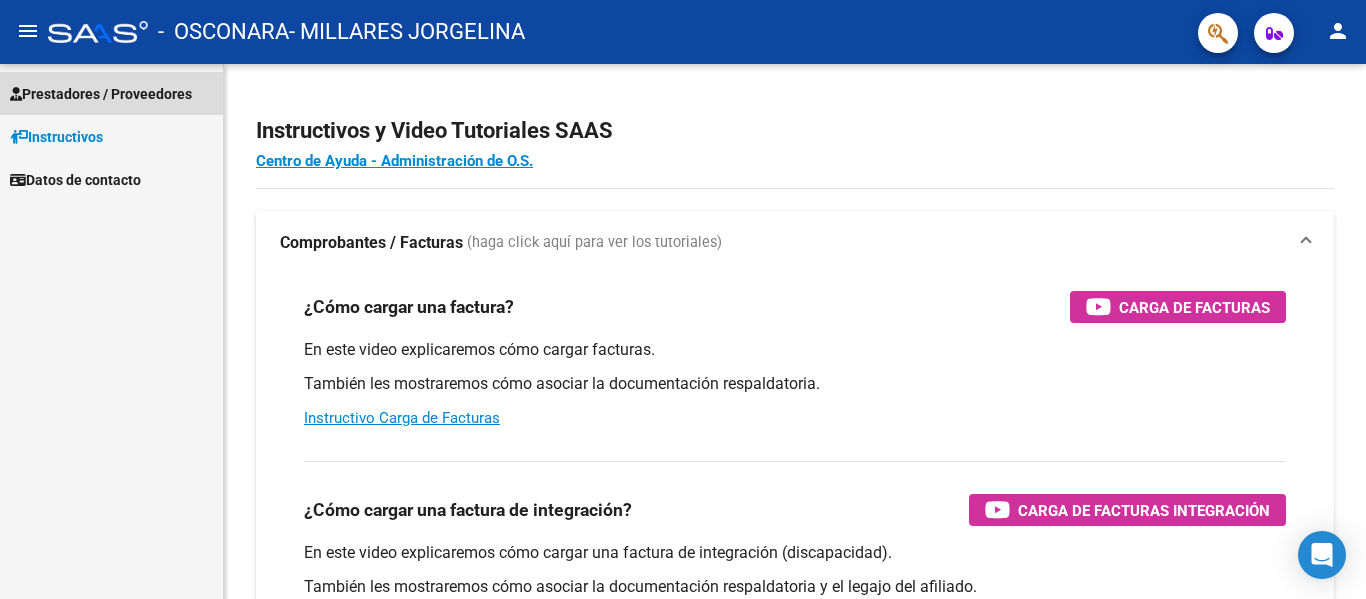 click on "Prestadores / Proveedores" at bounding box center (101, 94) 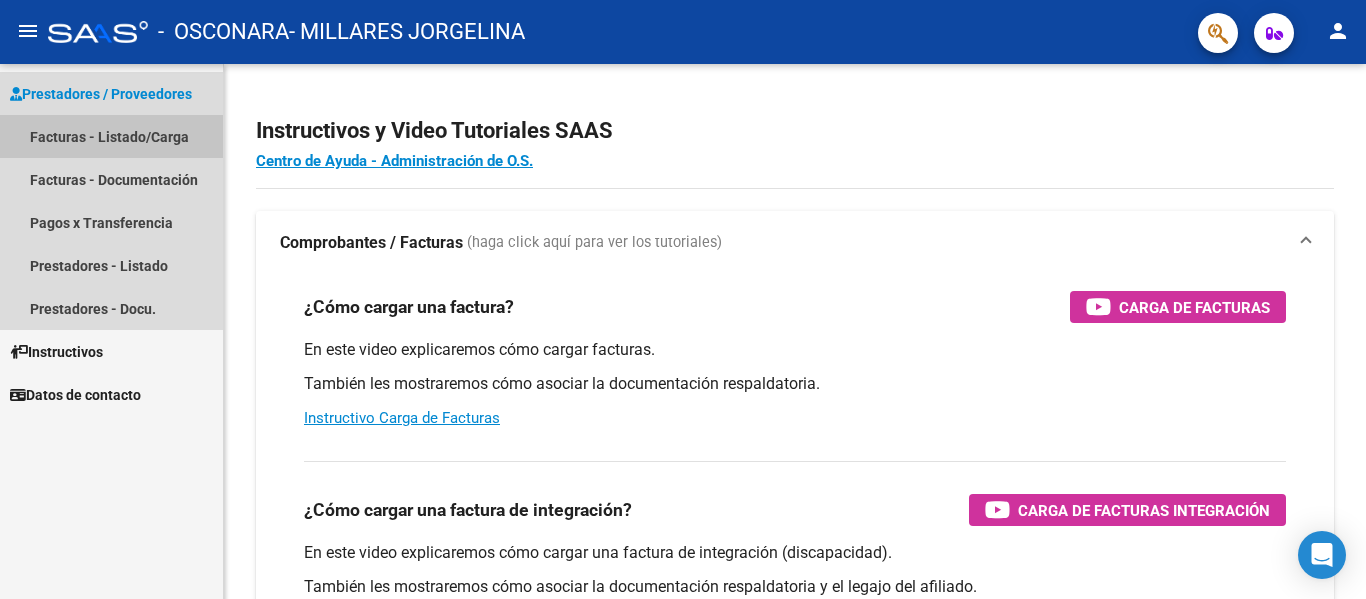 click on "Facturas - Listado/Carga" at bounding box center (111, 136) 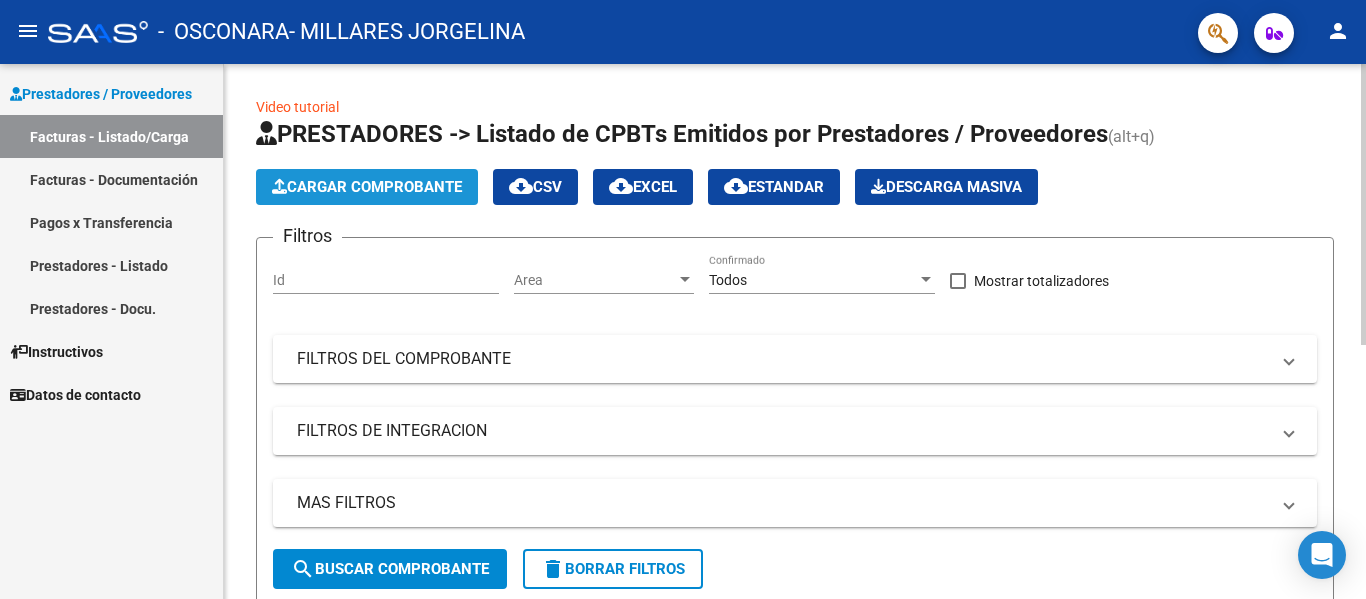click on "Cargar Comprobante" 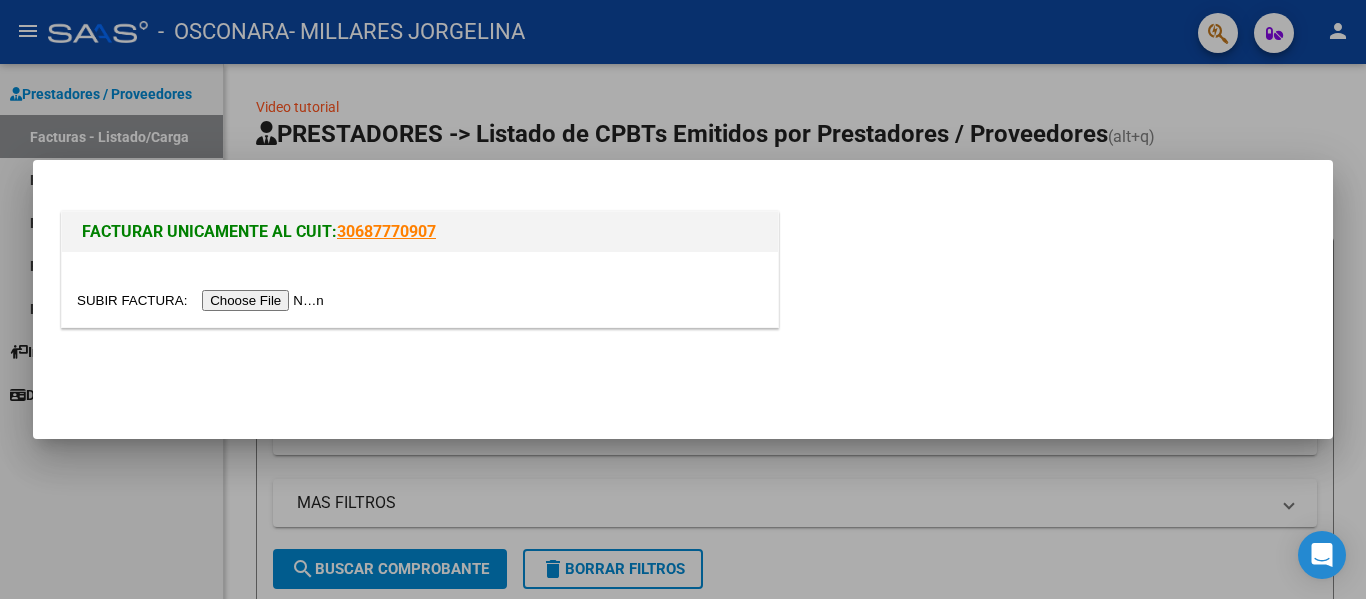 click at bounding box center [203, 300] 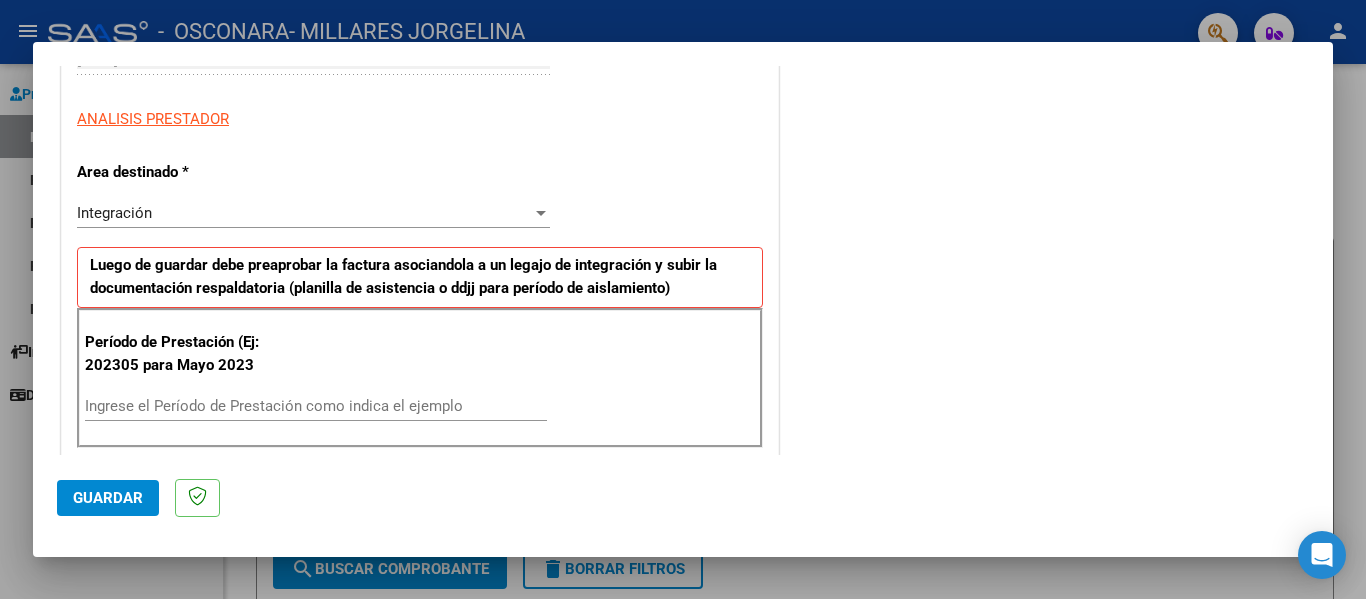 scroll, scrollTop: 340, scrollLeft: 0, axis: vertical 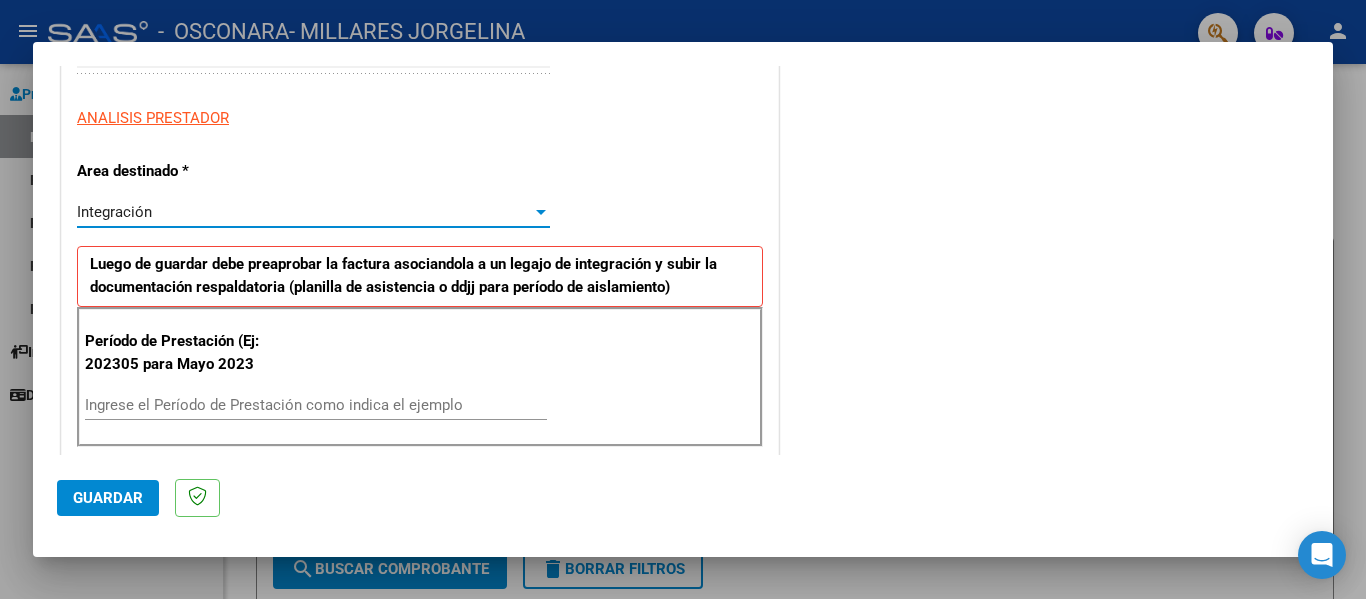 click on "Integración" at bounding box center (304, 212) 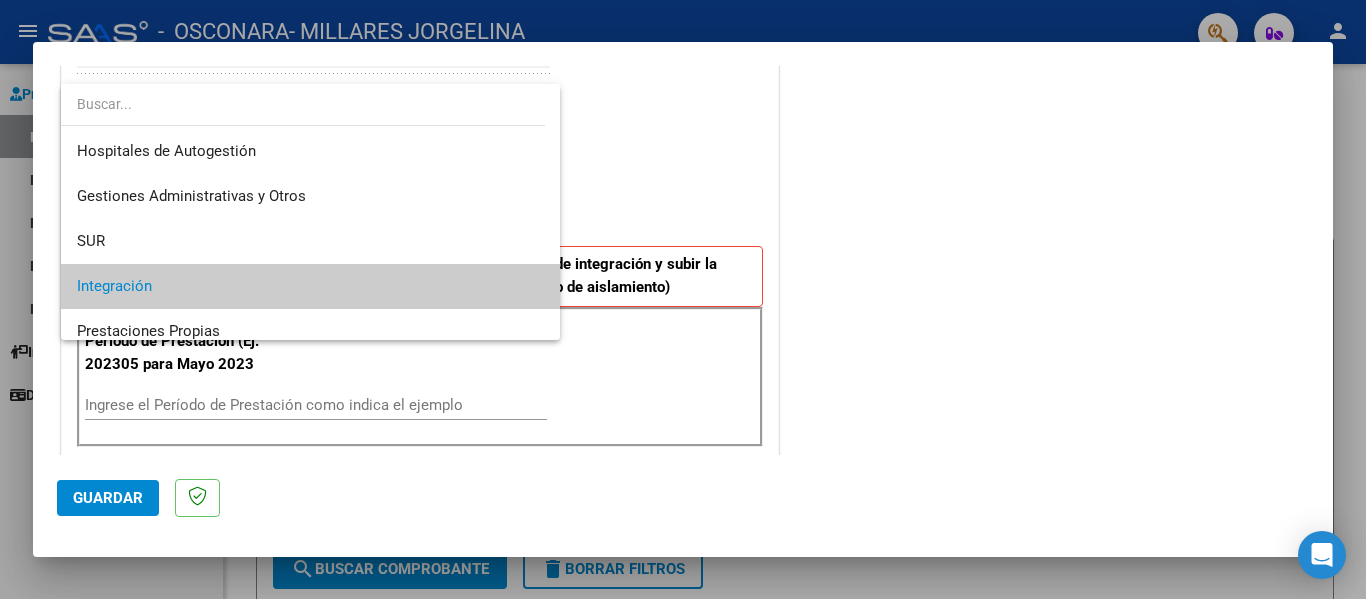 scroll, scrollTop: 75, scrollLeft: 0, axis: vertical 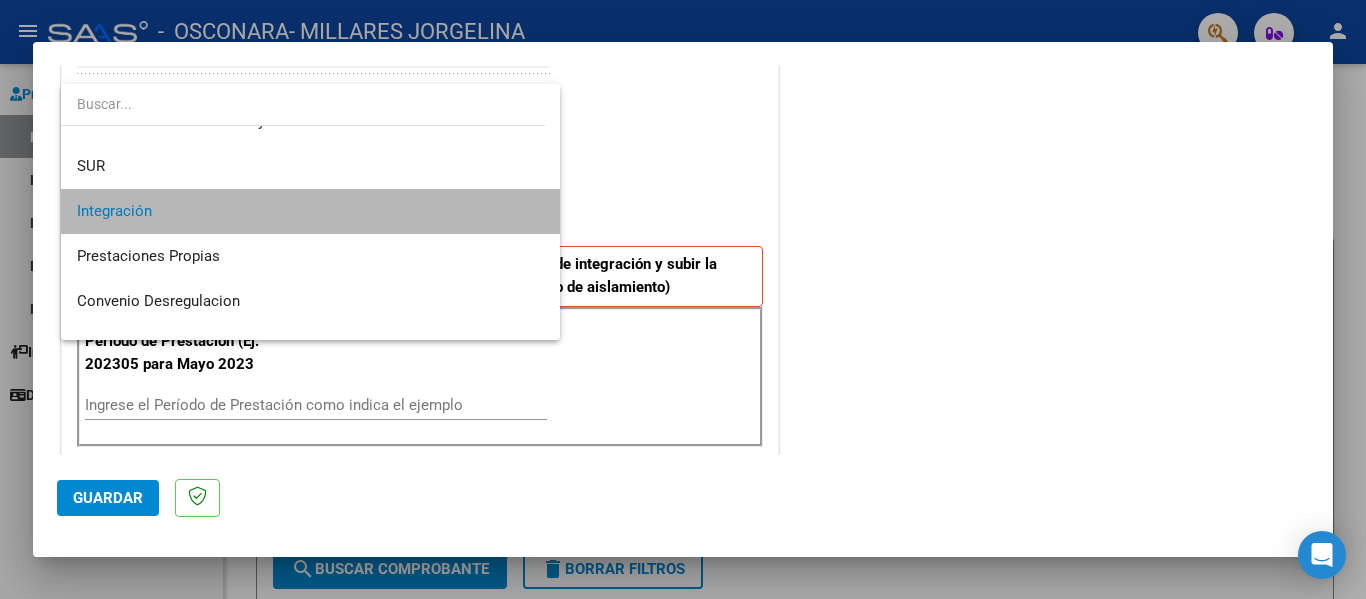 click on "Integración" at bounding box center (310, 211) 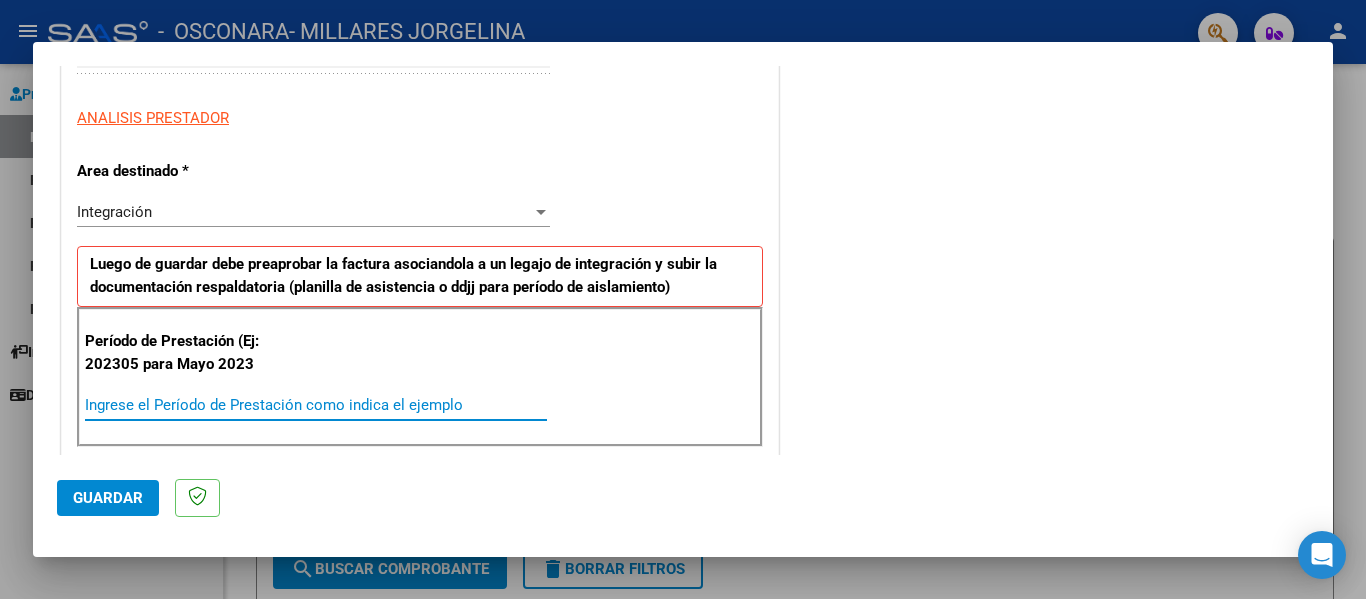 click on "Ingrese el Período de Prestación como indica el ejemplo" at bounding box center [316, 405] 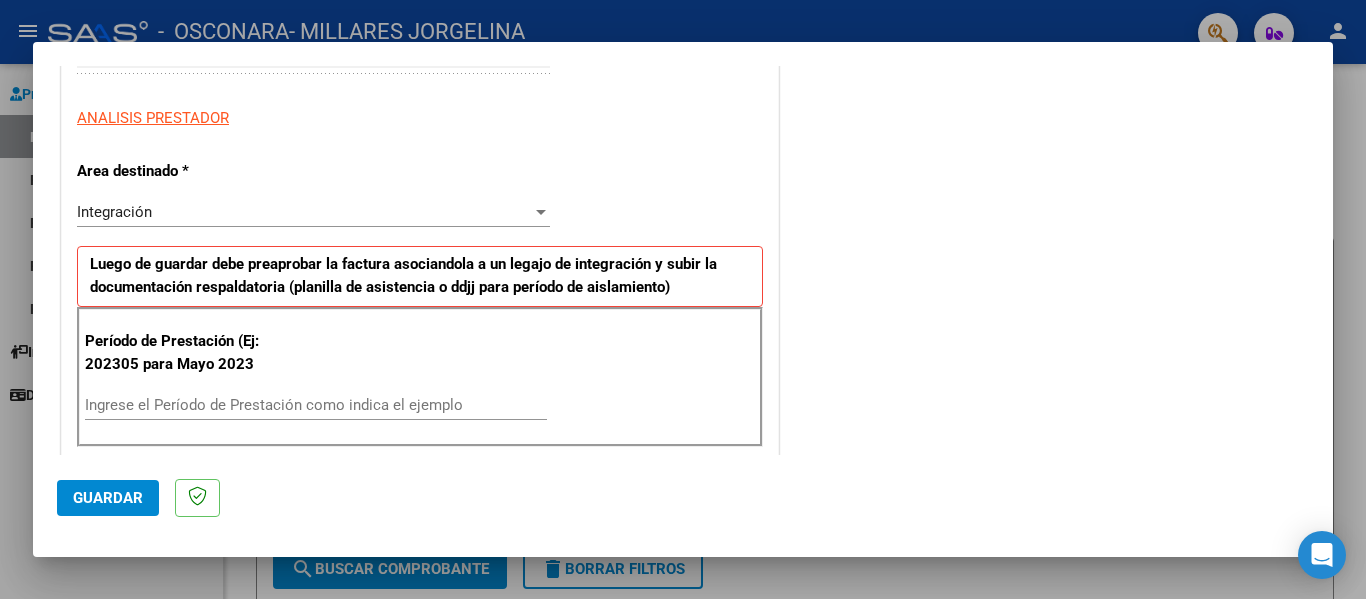 click on "Período de Prestación (Ej: 202305 para Mayo 2023    Ingrese el Período de Prestación como indica el ejemplo" at bounding box center (420, 377) 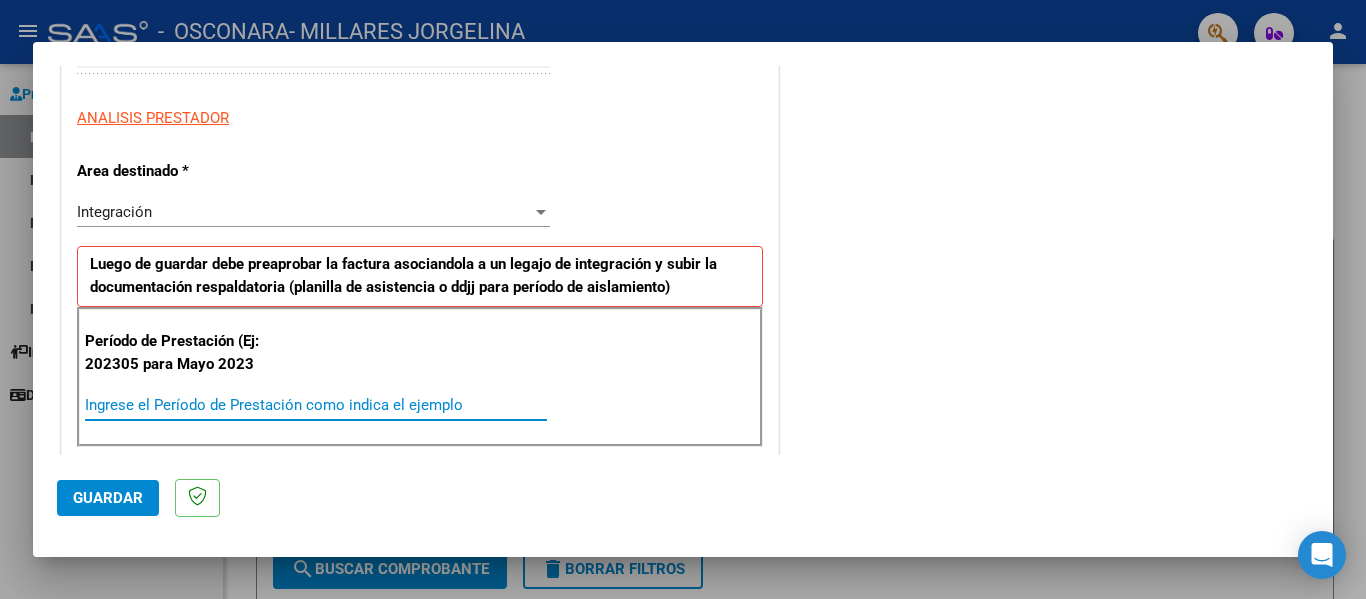 click on "Ingrese el Período de Prestación como indica el ejemplo" at bounding box center (316, 405) 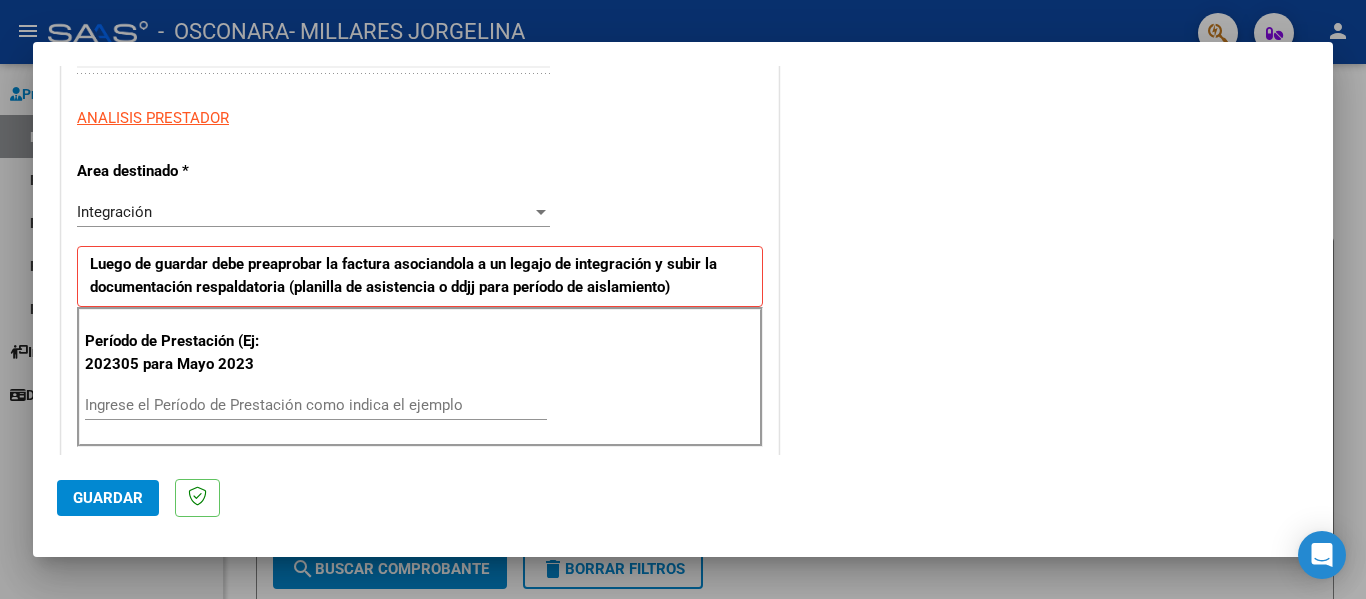 click on "Período de Prestación (Ej: 202305 para Mayo 2023" at bounding box center [185, 352] 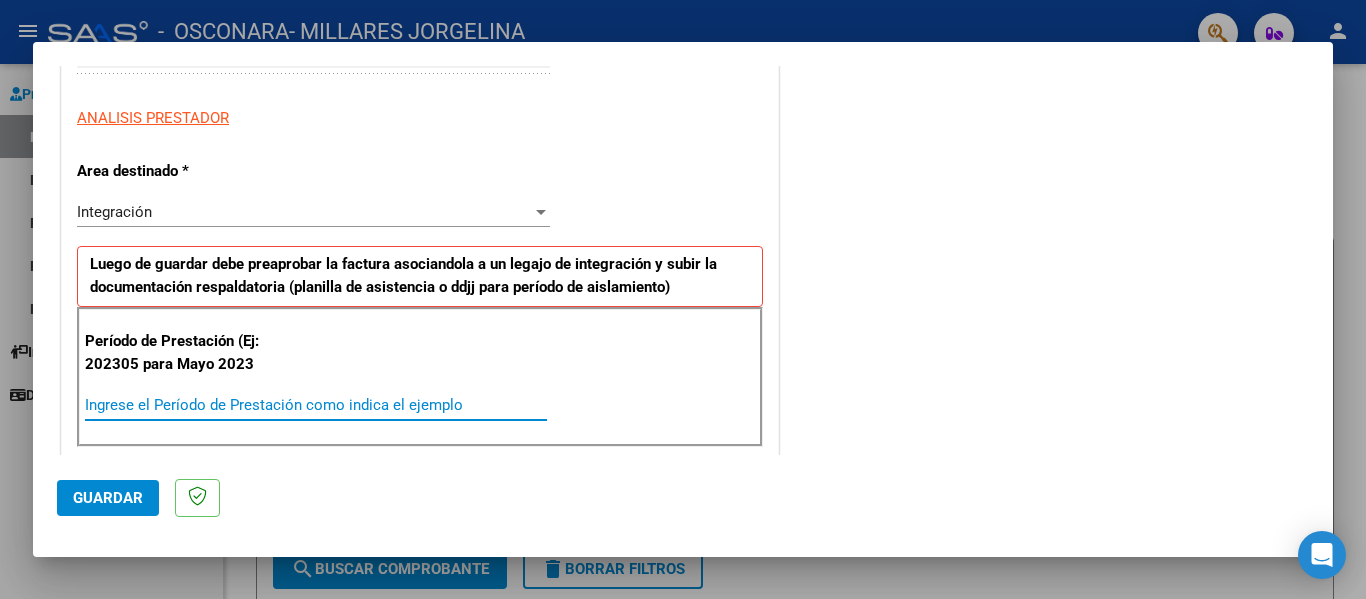 click on "Ingrese el Período de Prestación como indica el ejemplo" at bounding box center (316, 405) 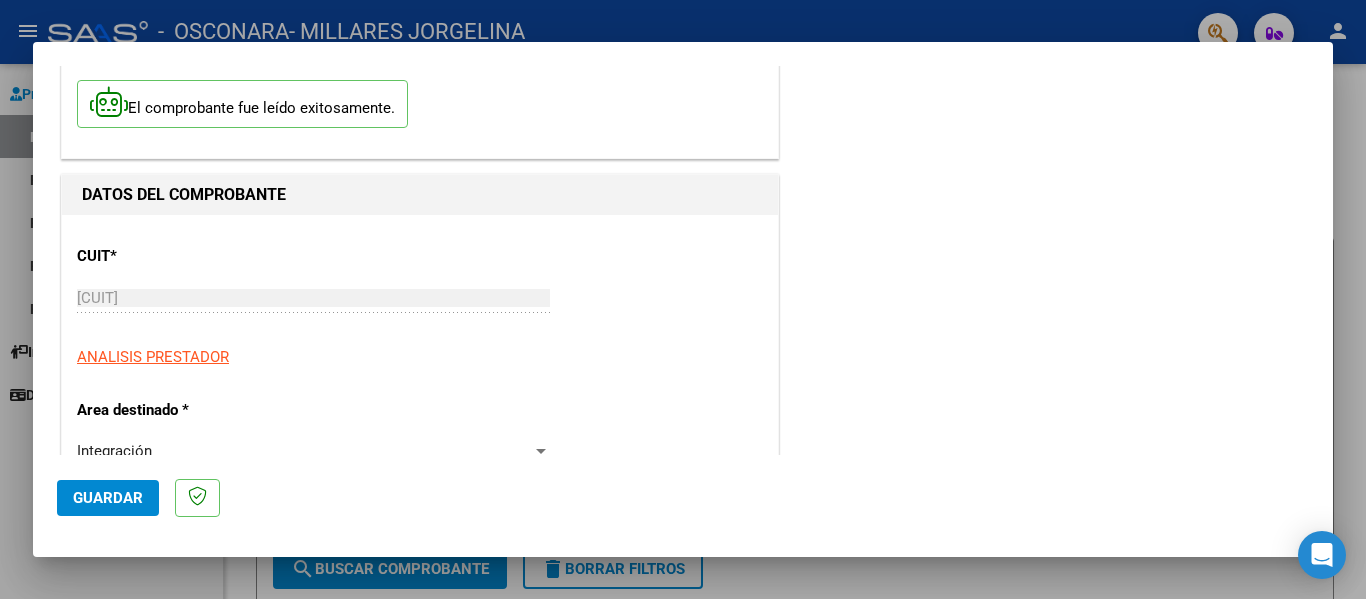 scroll, scrollTop: 0, scrollLeft: 0, axis: both 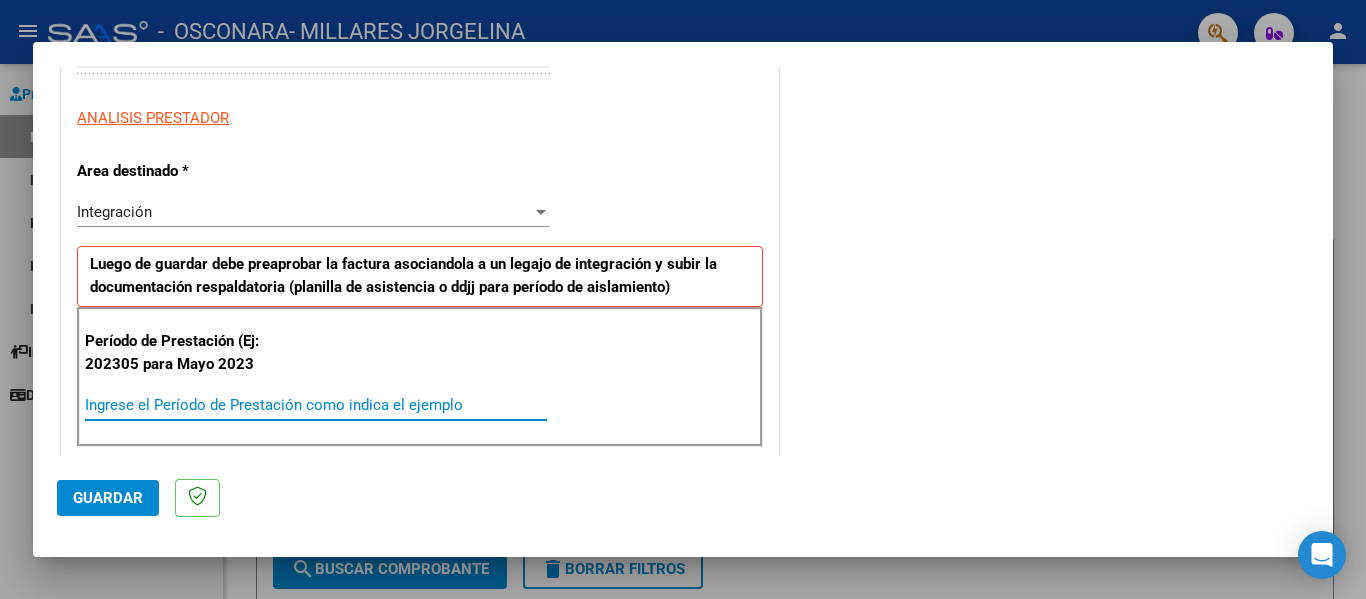 click on "Ingrese el Período de Prestación como indica el ejemplo" at bounding box center (316, 405) 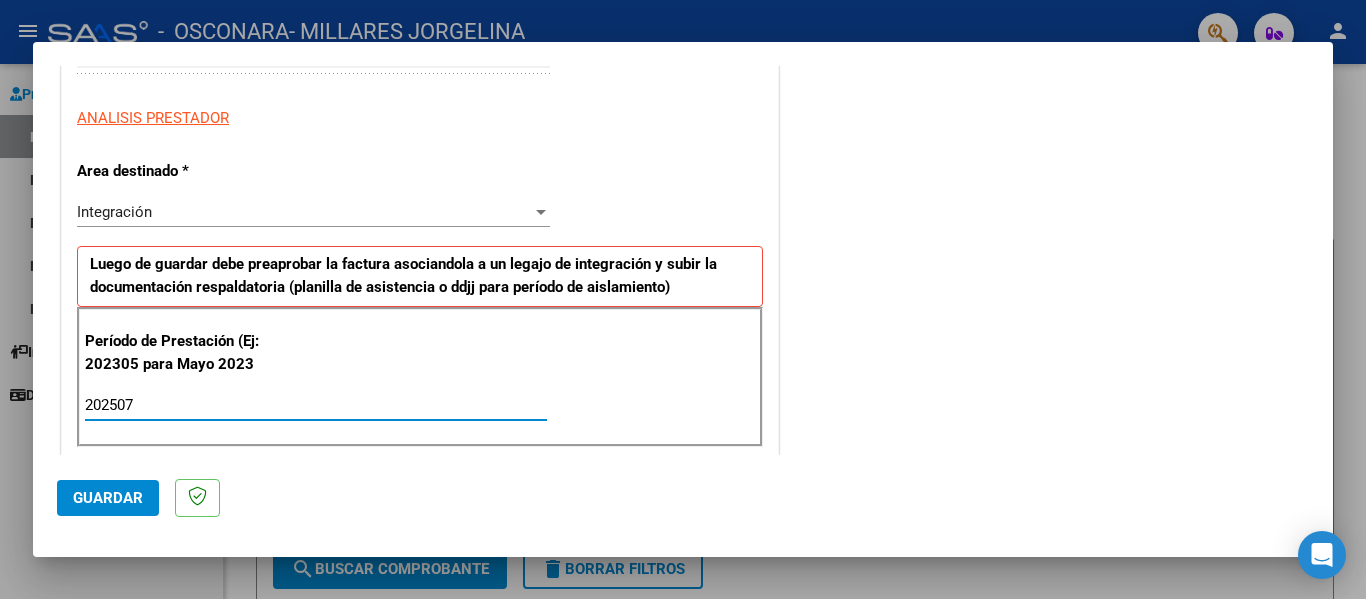 type on "202507" 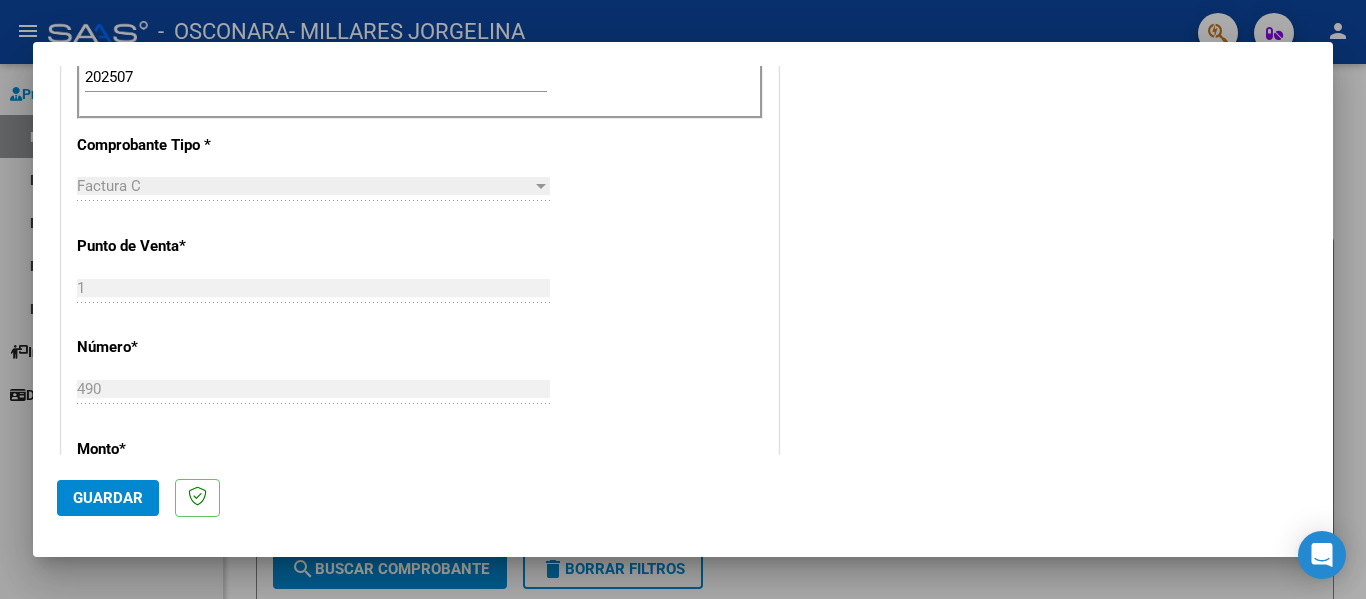 scroll, scrollTop: 680, scrollLeft: 0, axis: vertical 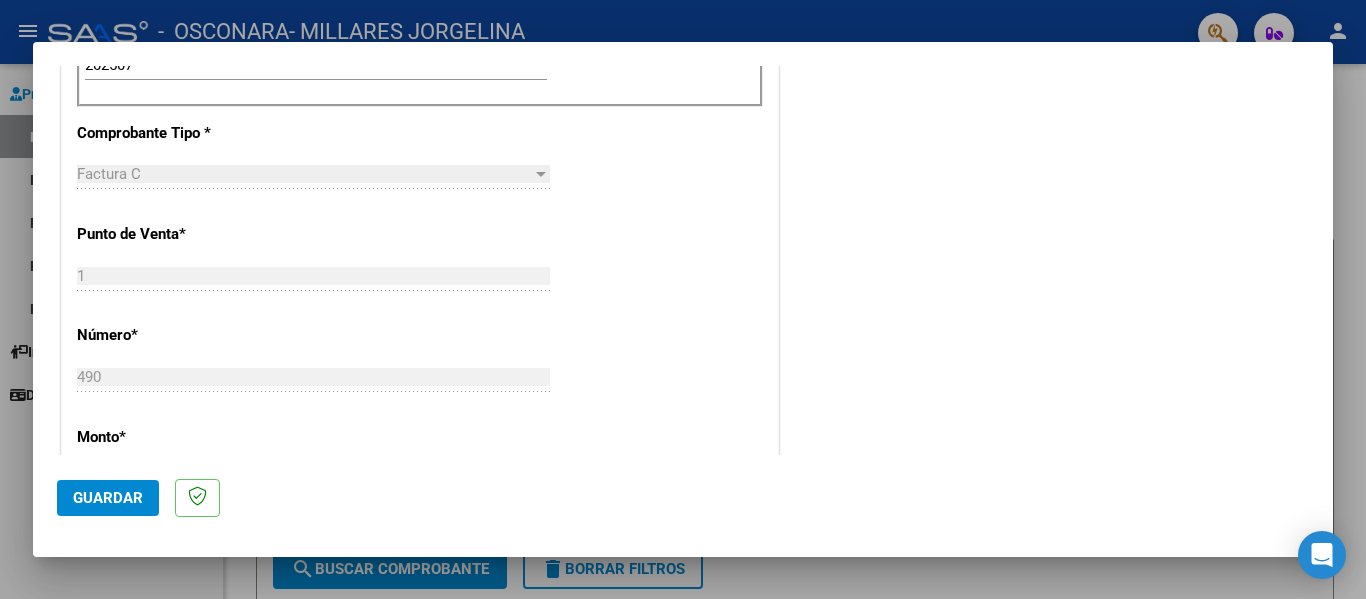 click on "Monto  *" at bounding box center (180, 652) 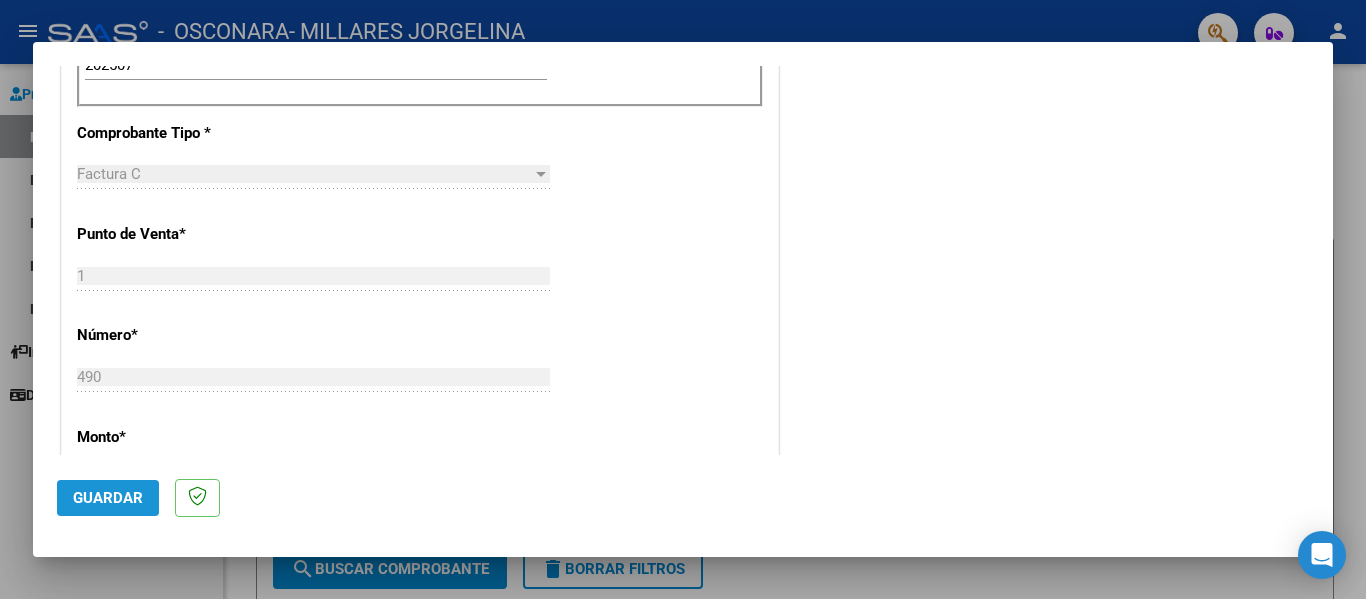 click on "Guardar" 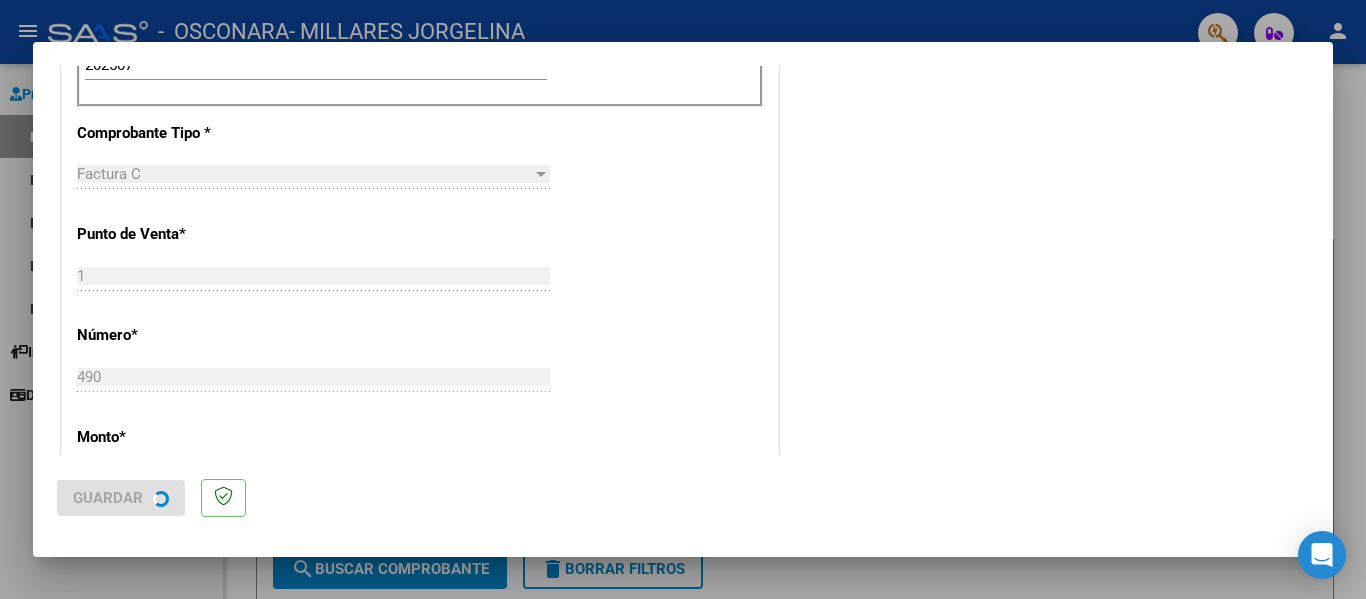 scroll, scrollTop: 0, scrollLeft: 0, axis: both 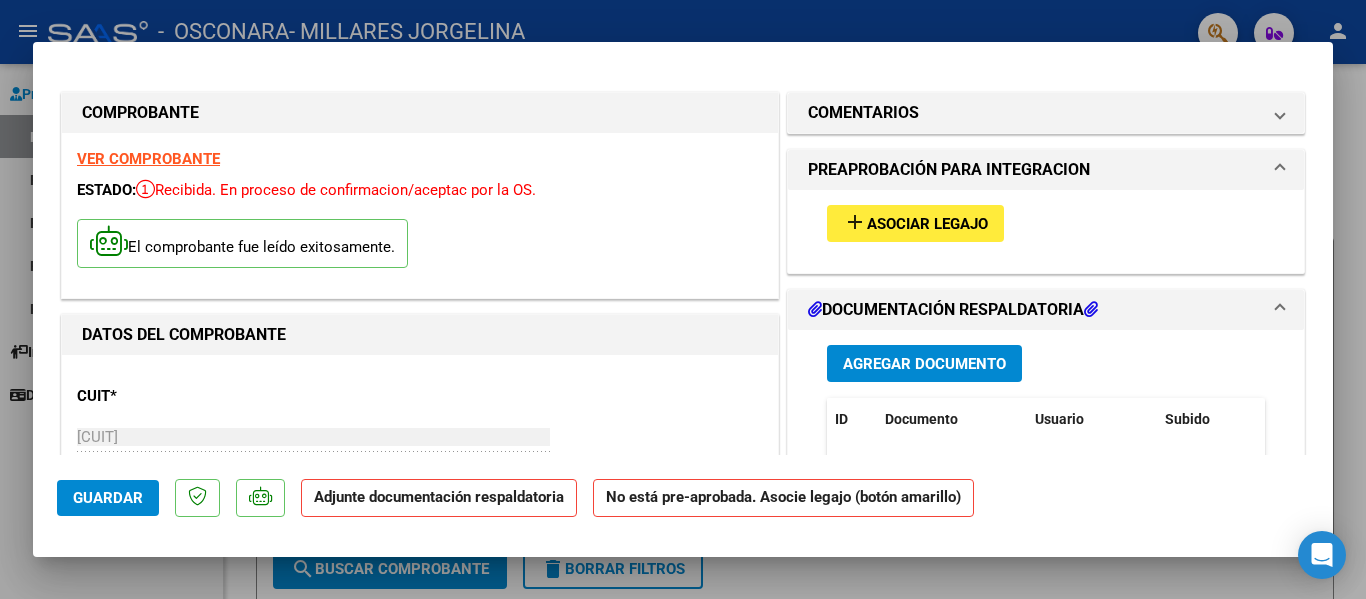 click on "Asociar Legajo" at bounding box center (927, 224) 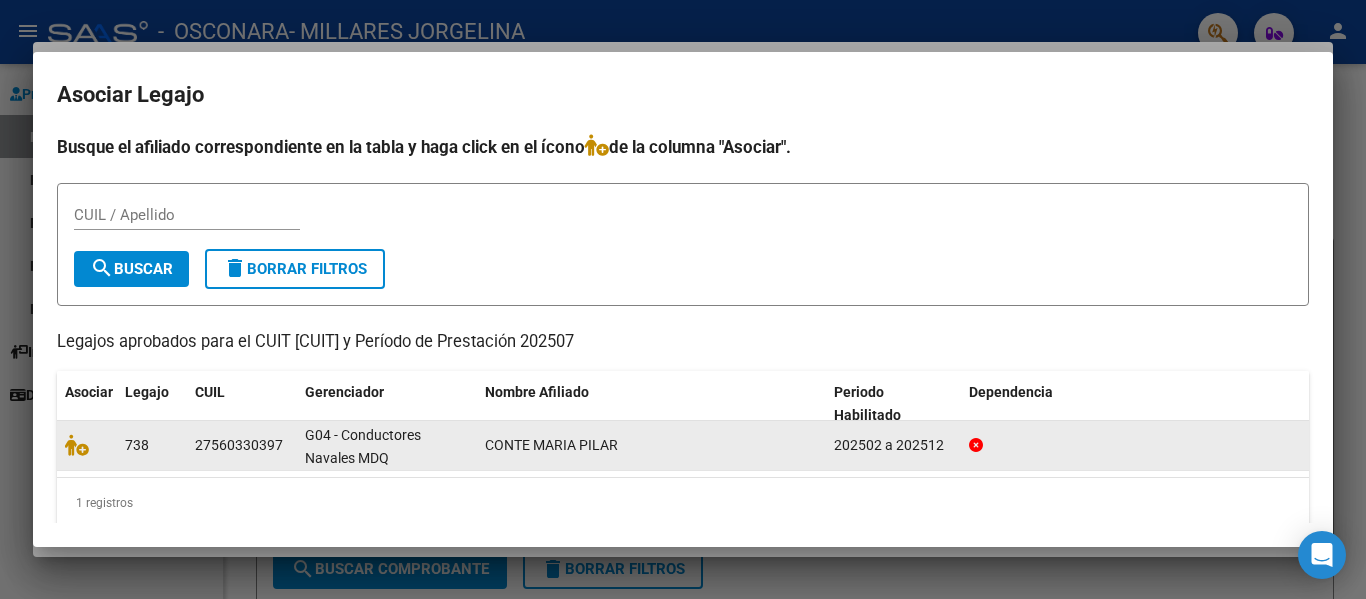 click 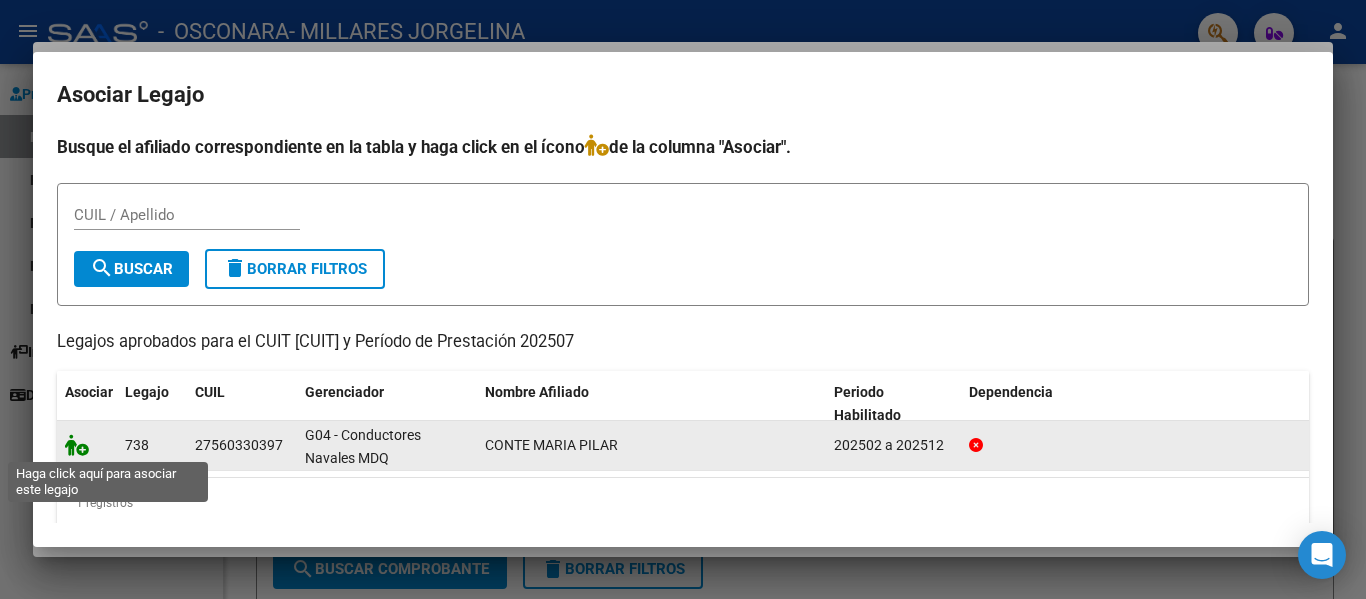 click 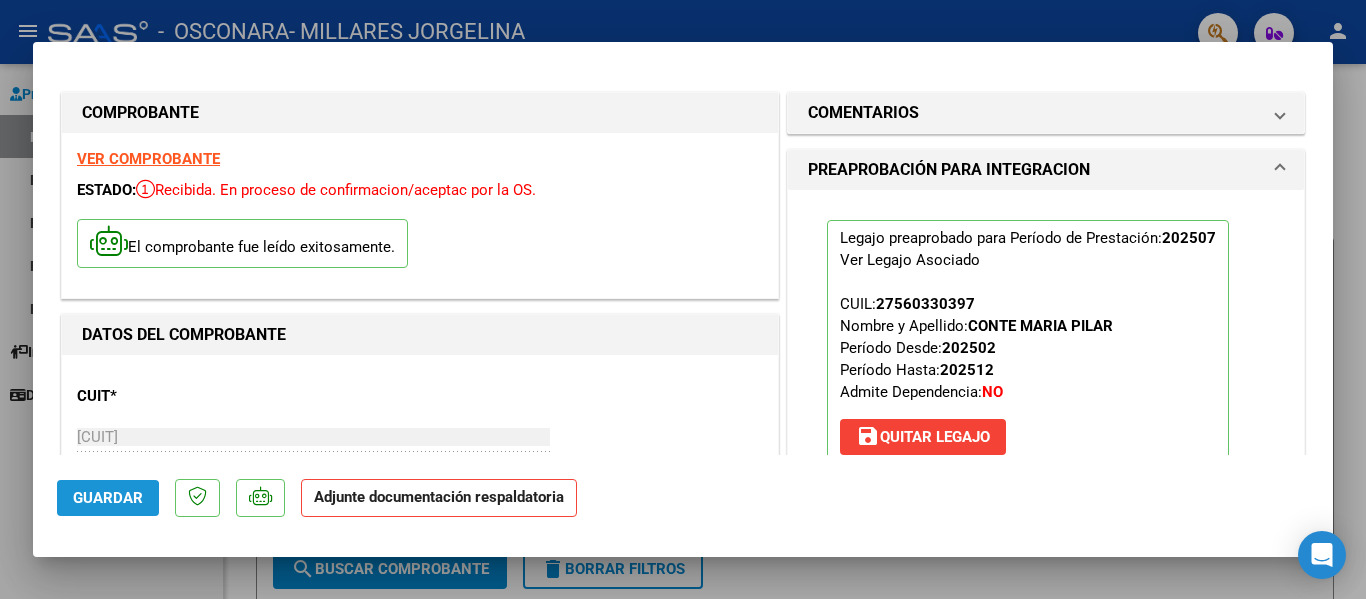 click on "Guardar" 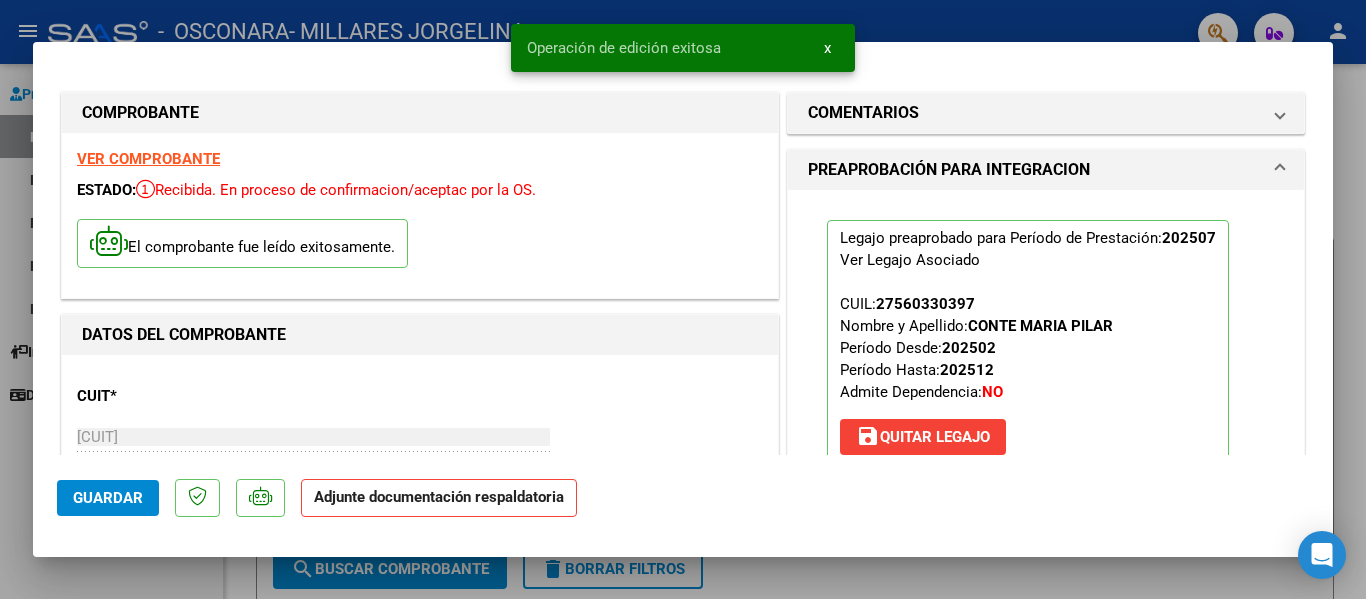 scroll, scrollTop: 340, scrollLeft: 0, axis: vertical 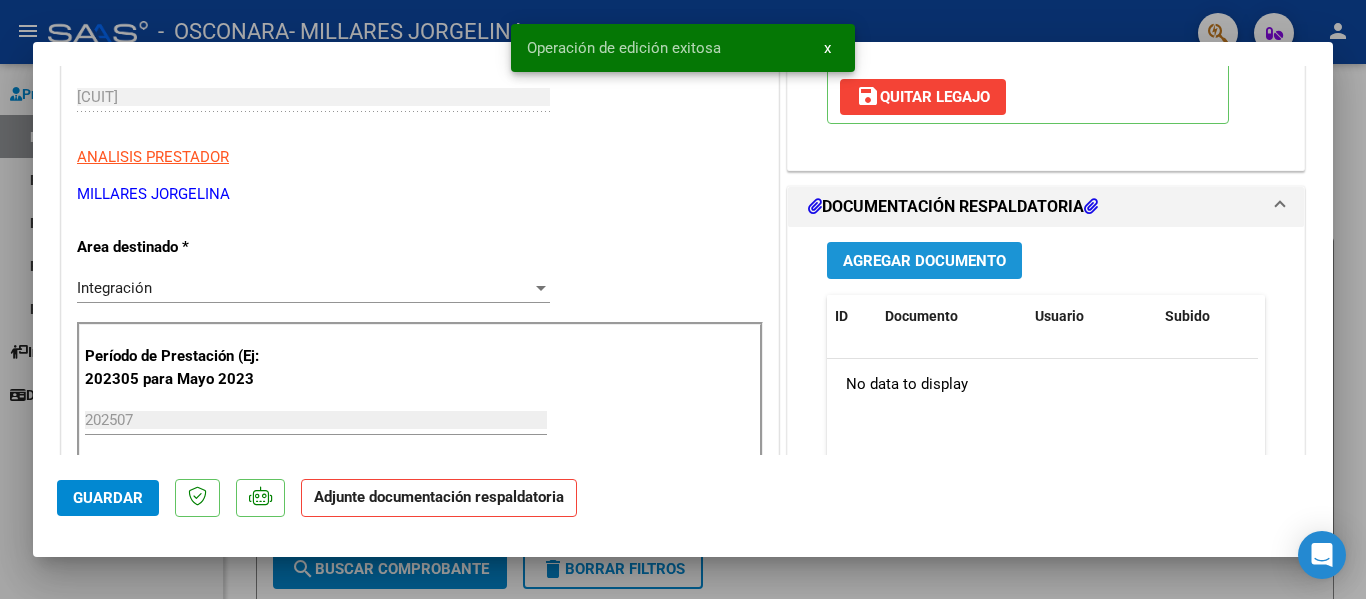 click on "Agregar Documento" at bounding box center (924, 261) 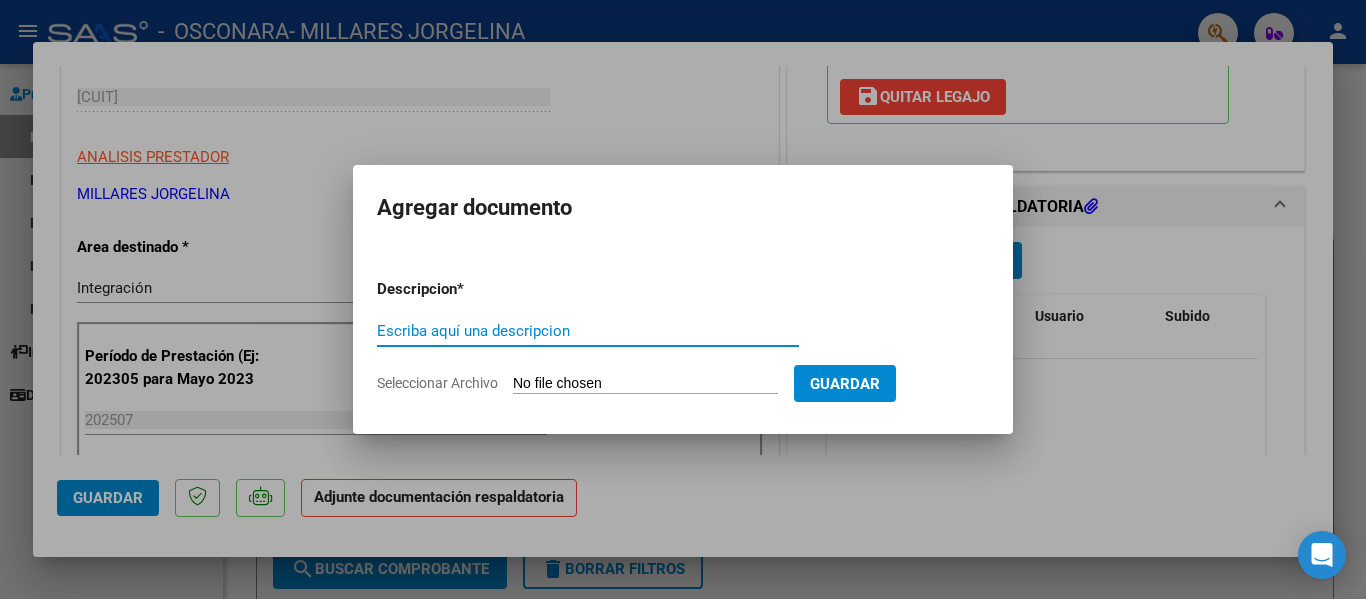 click on "Escriba aquí una descripcion" at bounding box center (588, 331) 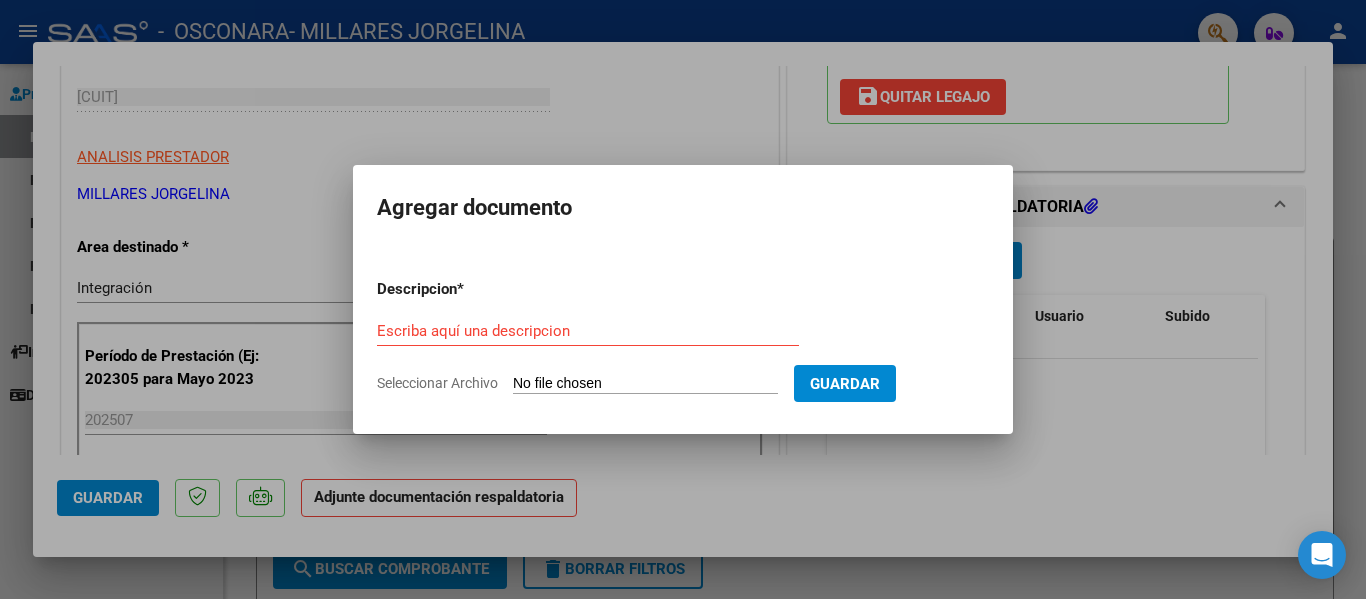 drag, startPoint x: 887, startPoint y: 390, endPoint x: 615, endPoint y: 335, distance: 277.50494 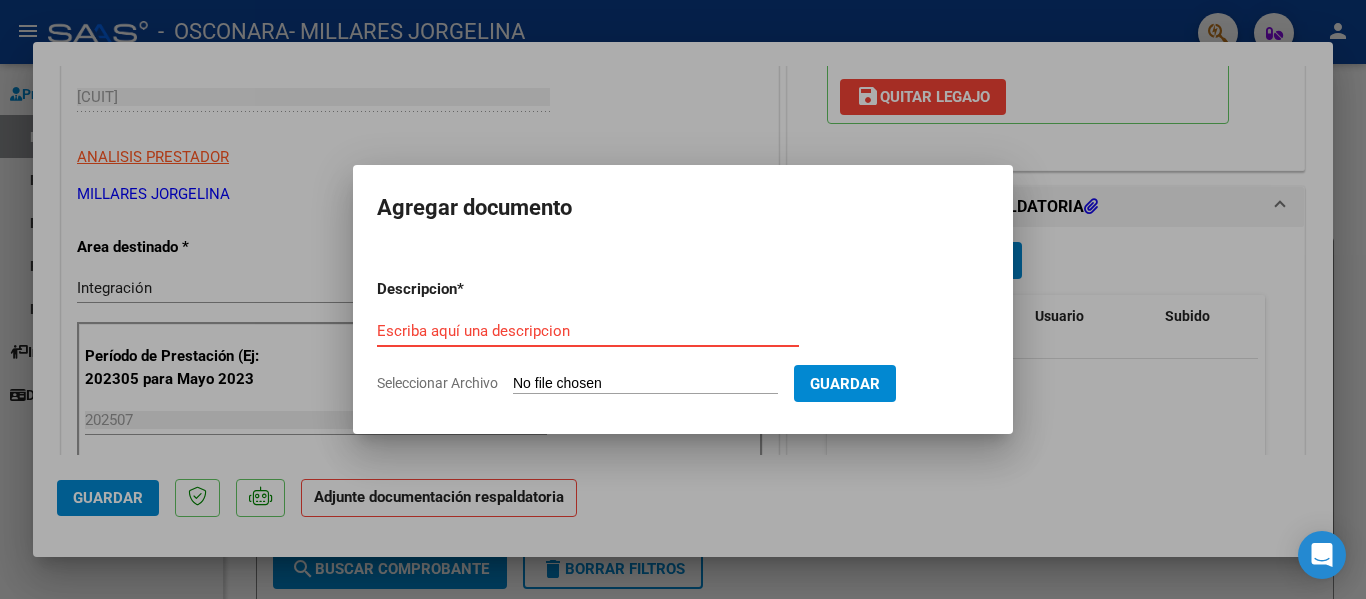 click on "Escriba aquí una descripcion" at bounding box center (588, 331) 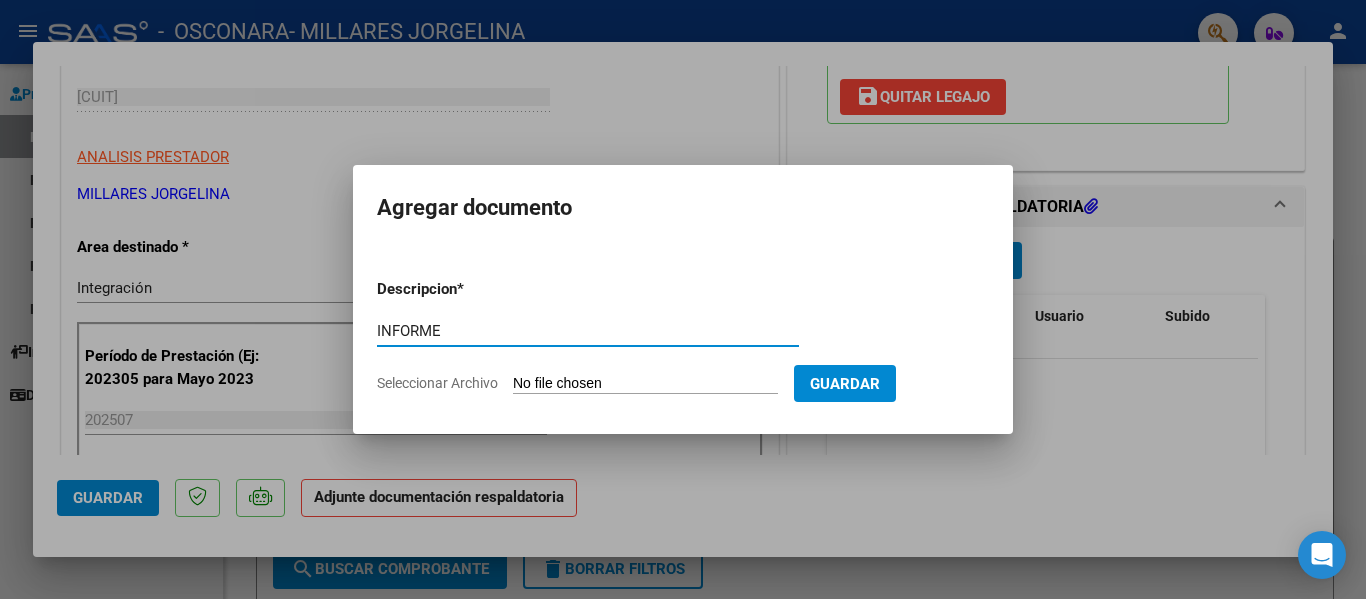 type on "INFORME" 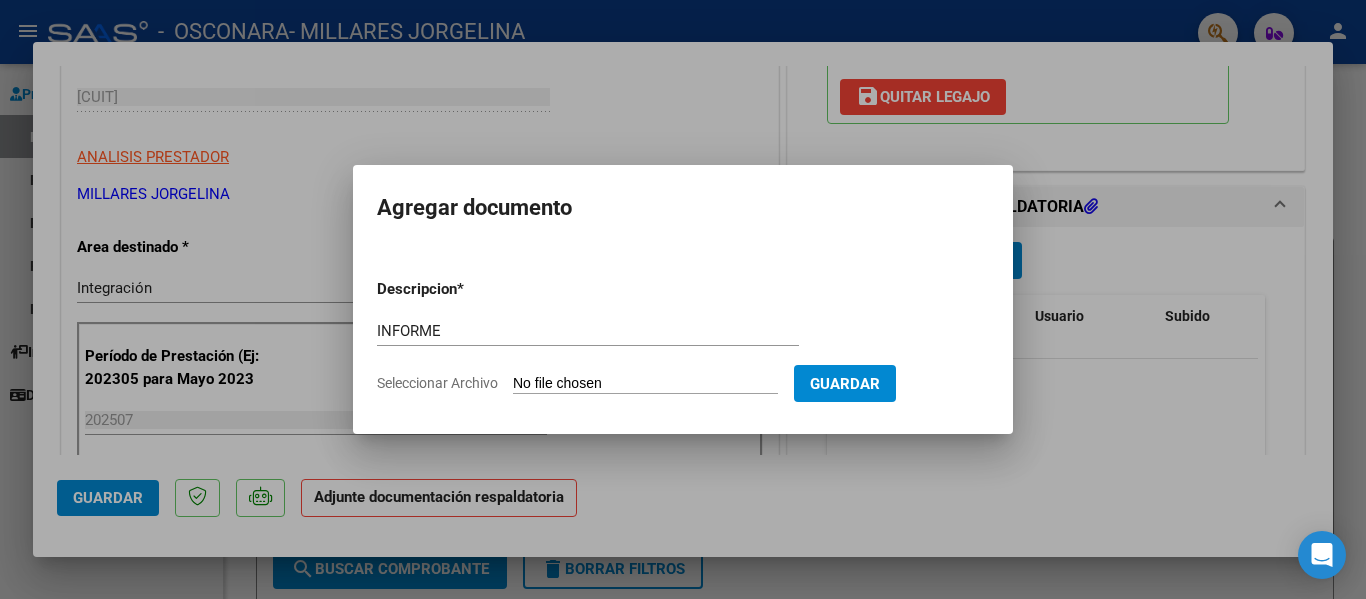 click on "Seleccionar Archivo" at bounding box center [645, 384] 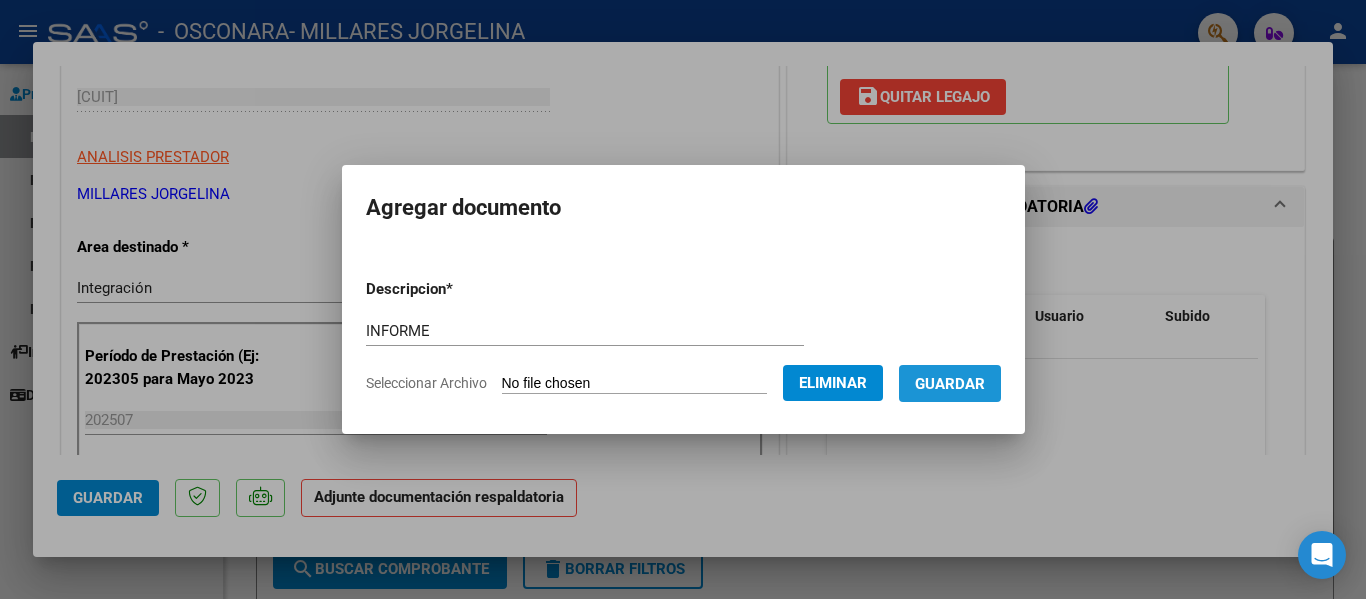 click on "Guardar" at bounding box center [950, 384] 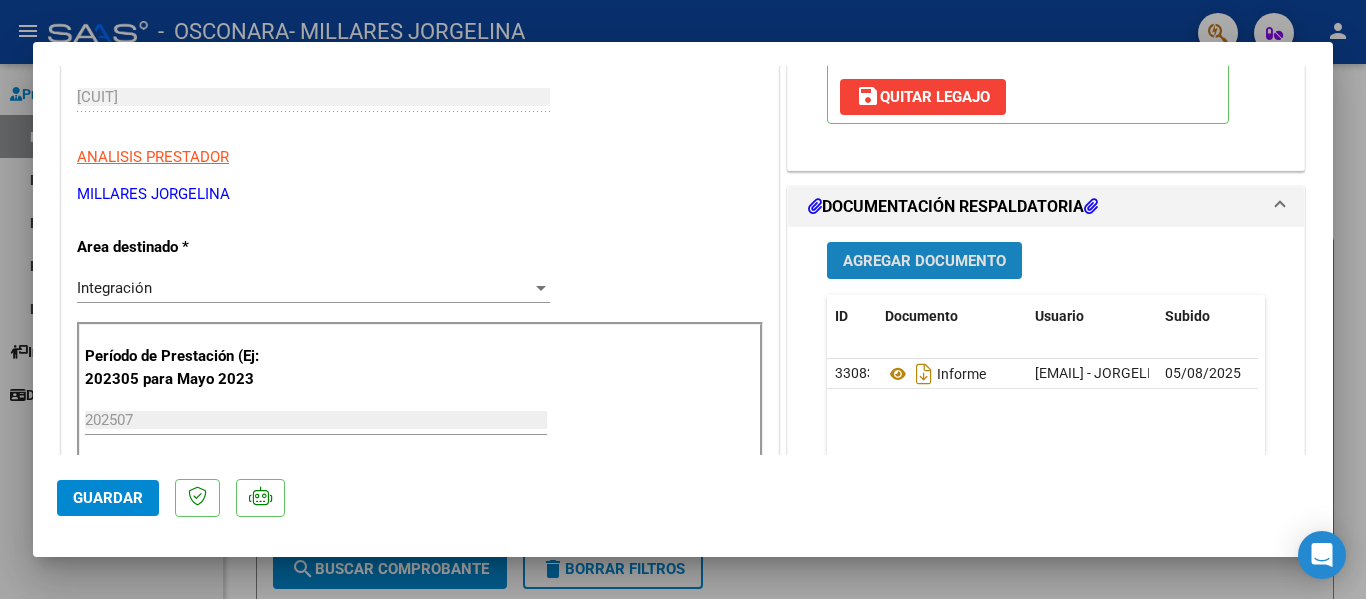 click on "Agregar Documento" at bounding box center [924, 261] 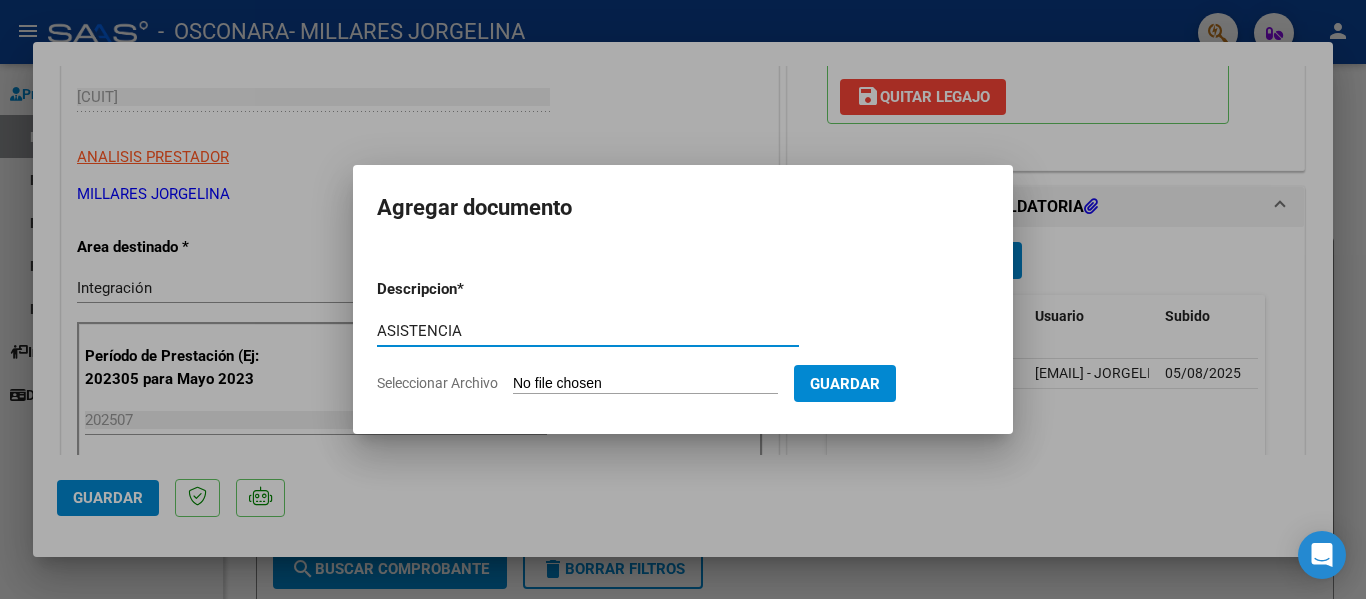 type on "ASISTENCIA" 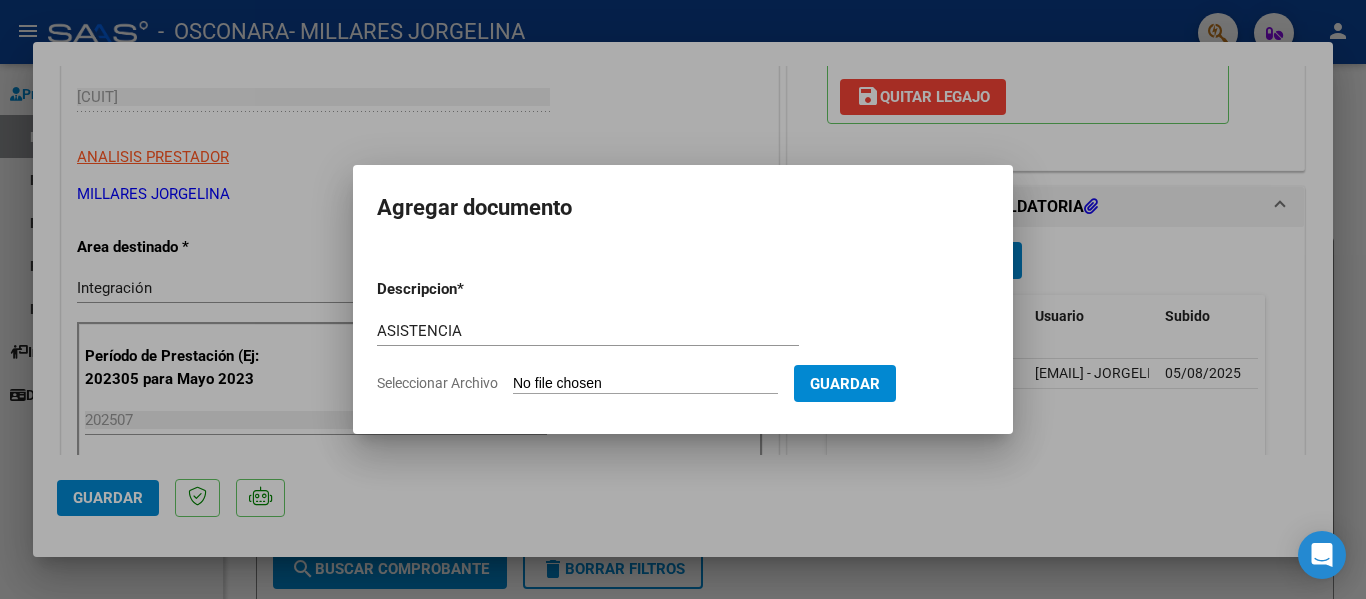 click on "Seleccionar Archivo" at bounding box center (645, 384) 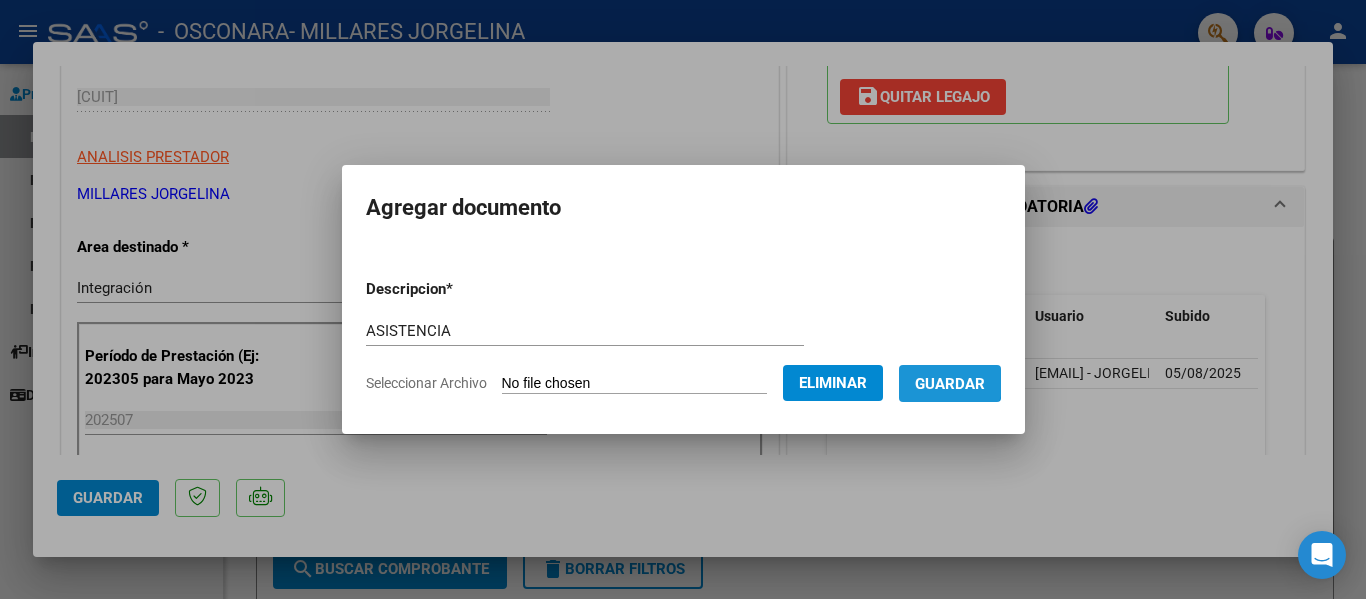 click on "Guardar" at bounding box center (950, 384) 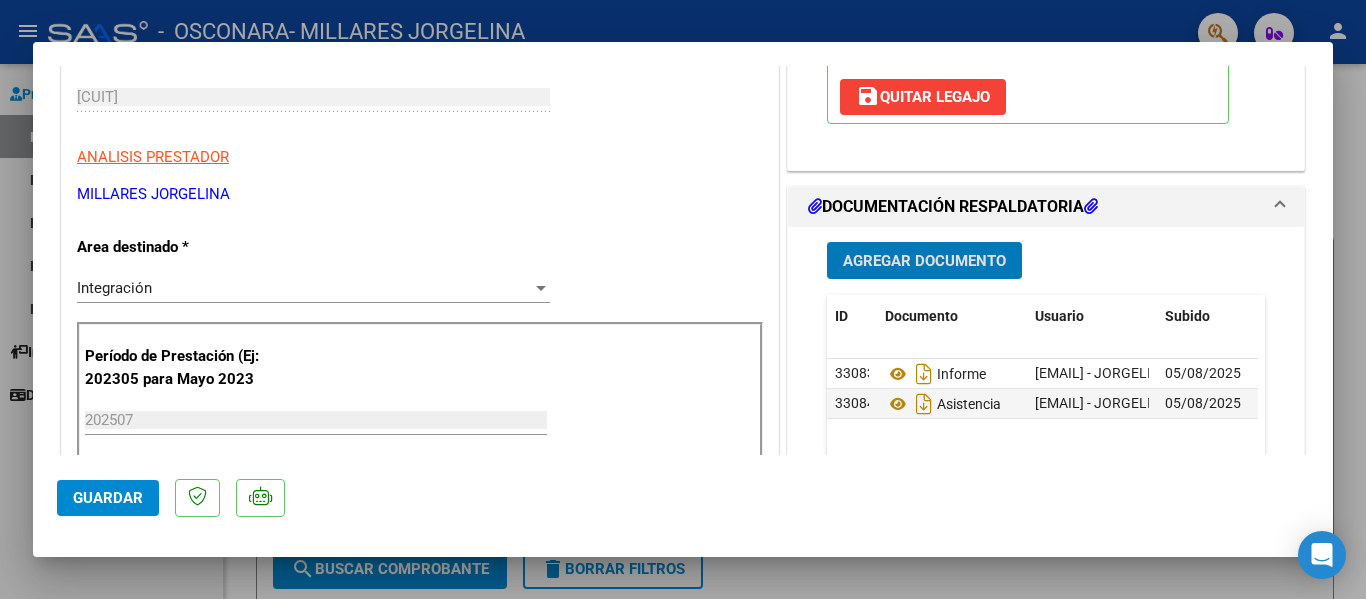 click on "Guardar" 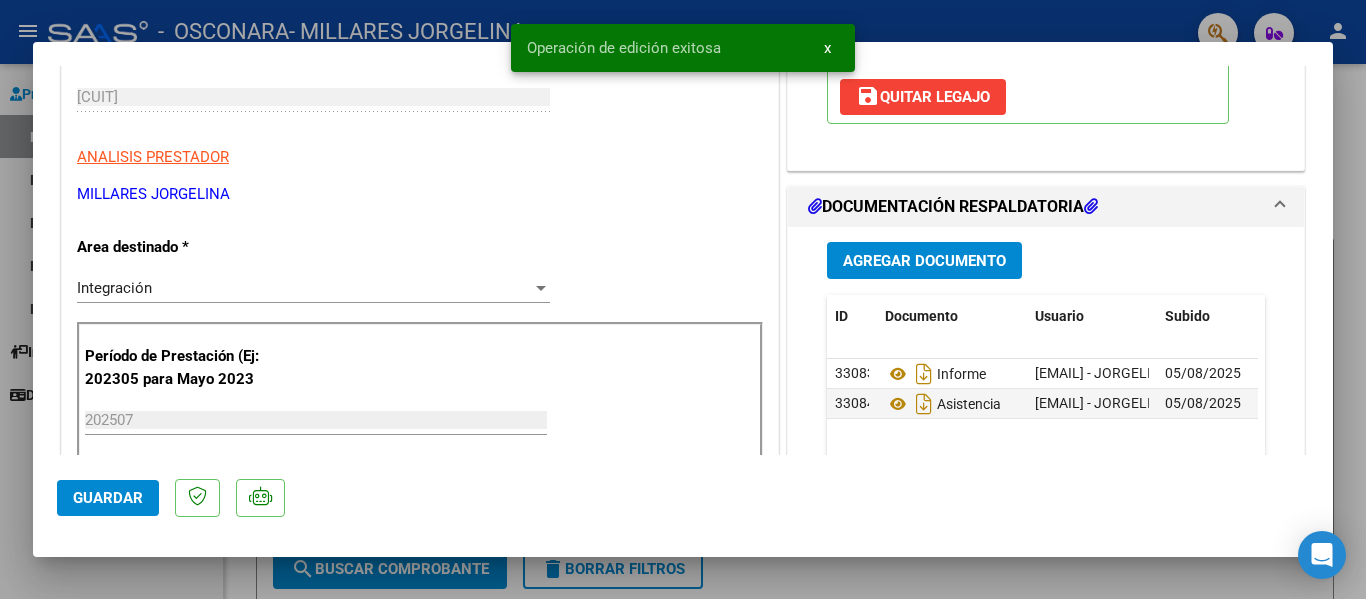 scroll, scrollTop: 681, scrollLeft: 0, axis: vertical 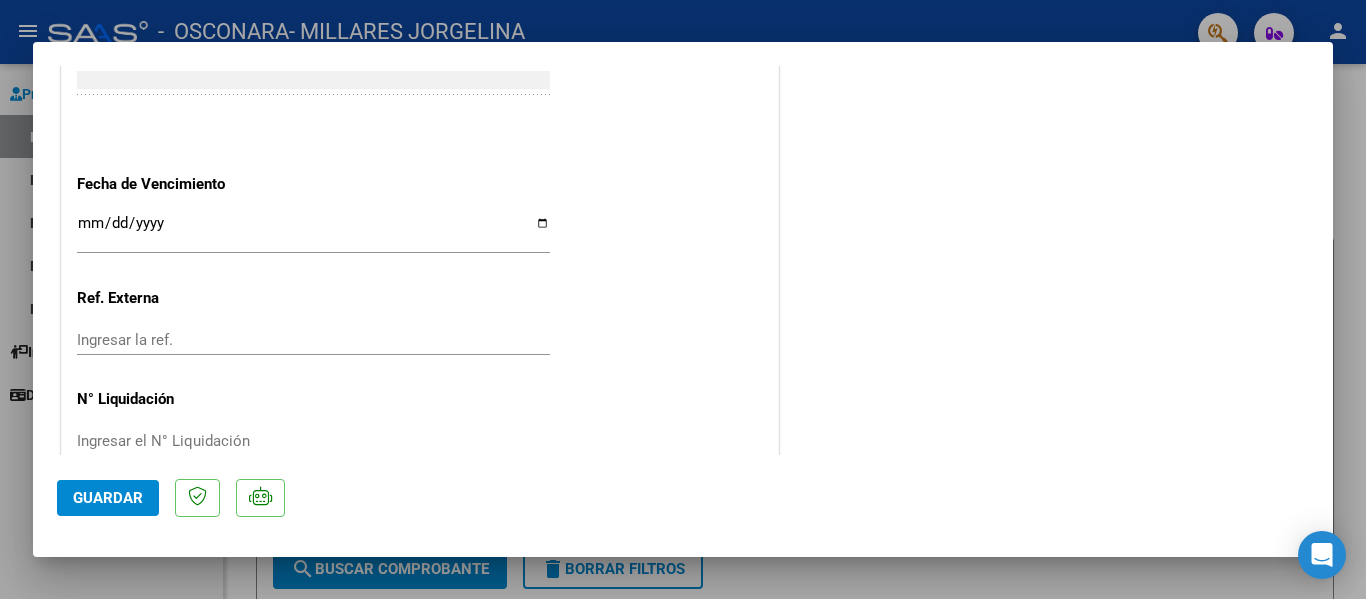 click on "Guardar" 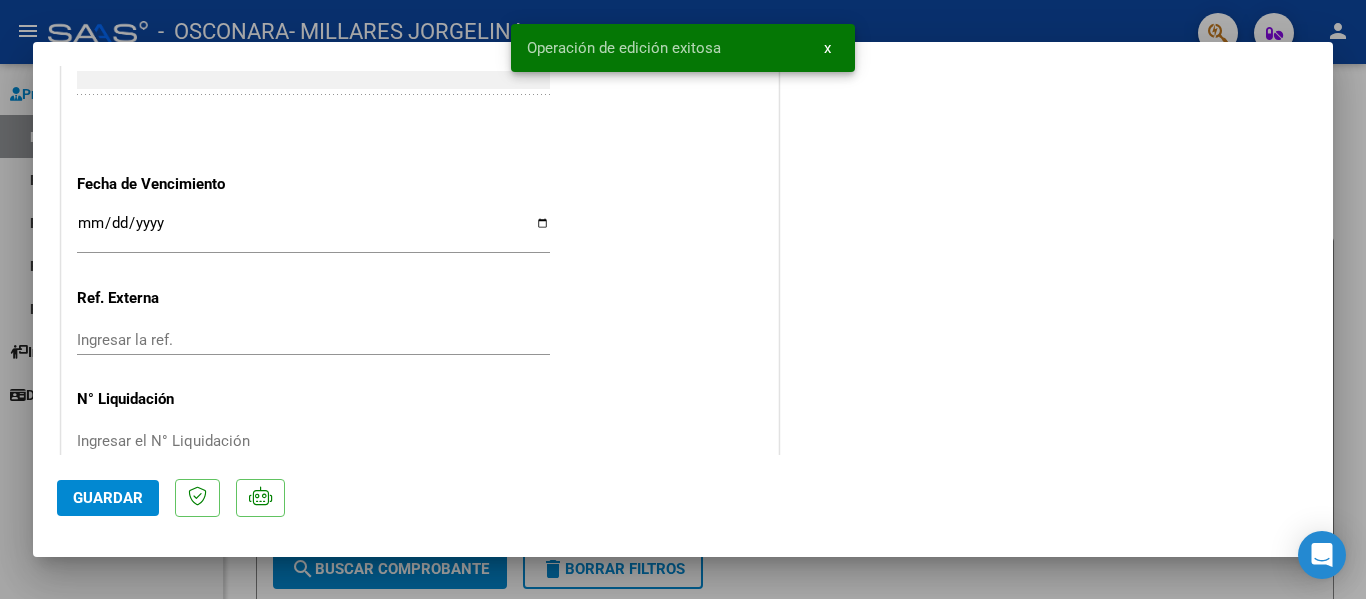 click at bounding box center (683, 299) 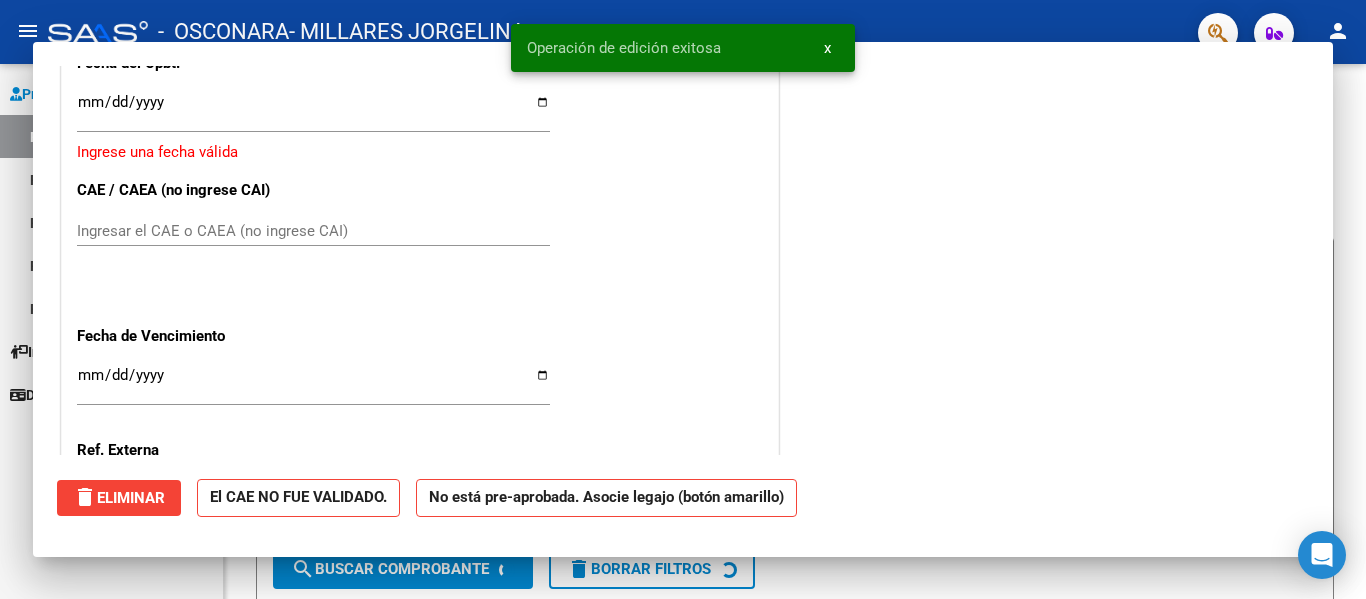 scroll, scrollTop: 1513, scrollLeft: 0, axis: vertical 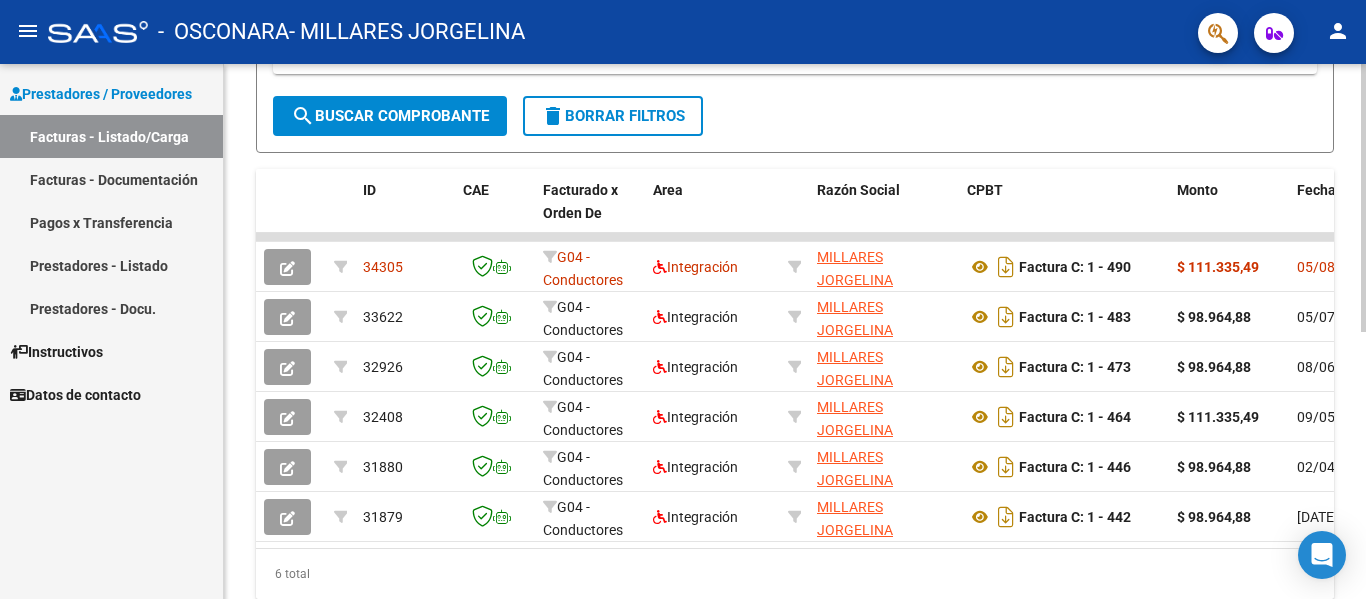 click 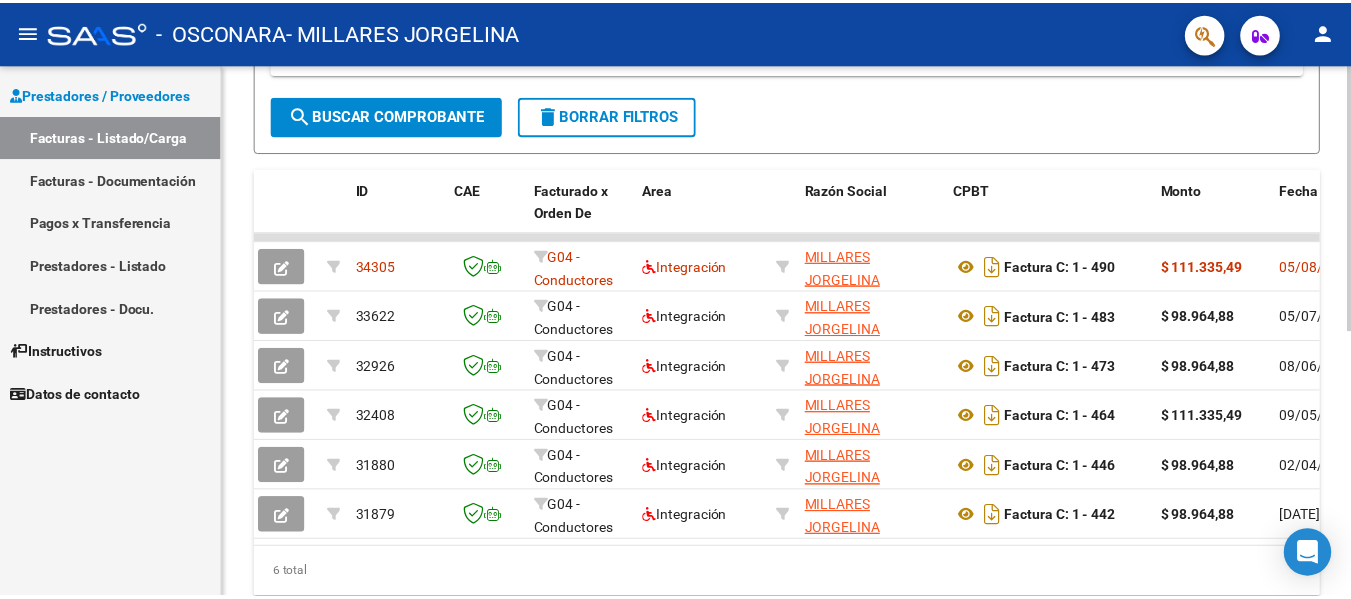 scroll, scrollTop: 0, scrollLeft: 0, axis: both 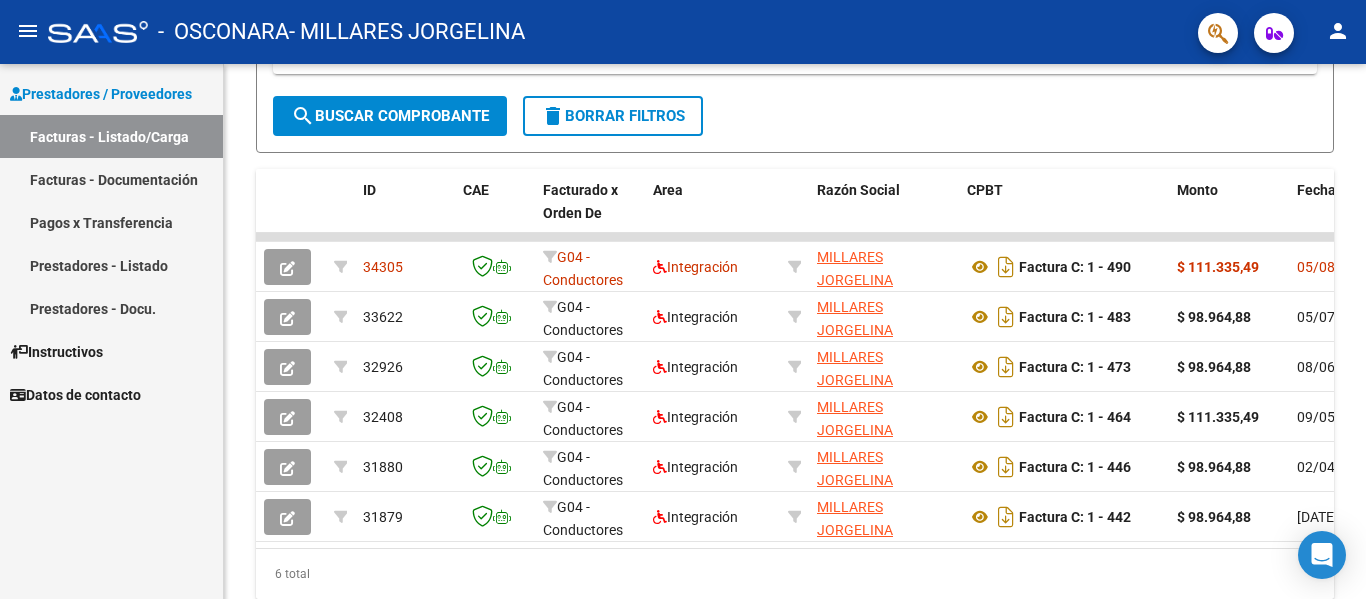 click on "person" 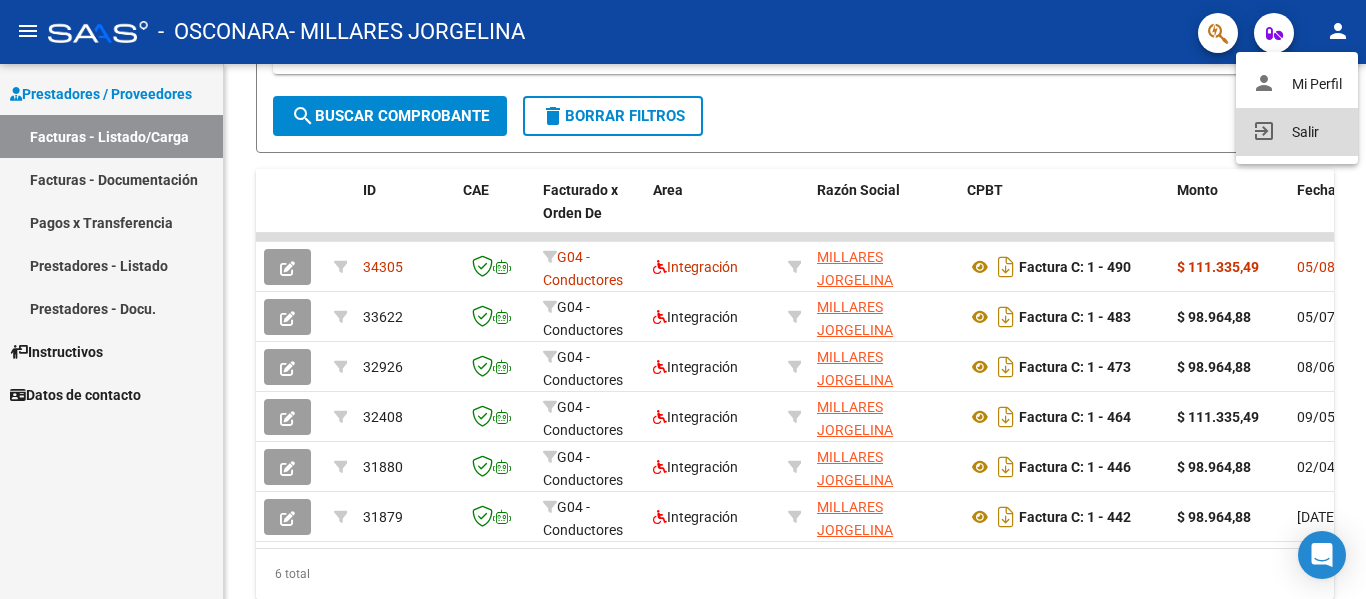 click on "exit_to_app  Salir" at bounding box center [1297, 132] 